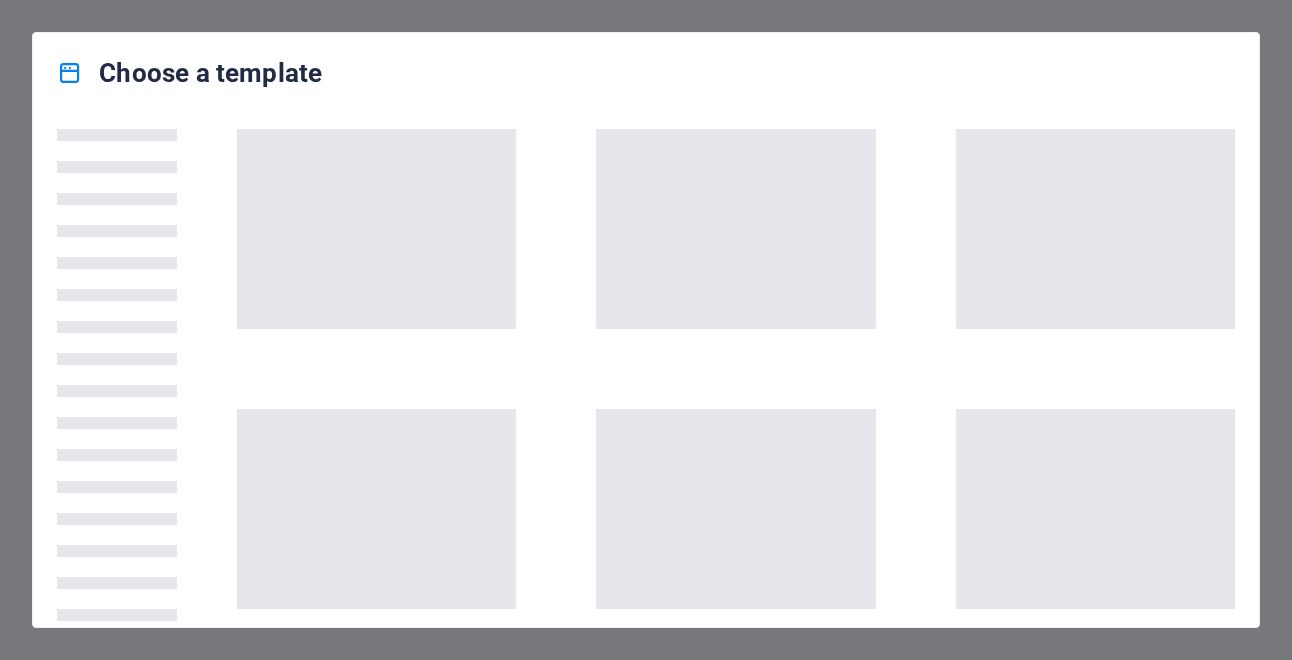 scroll, scrollTop: 0, scrollLeft: 0, axis: both 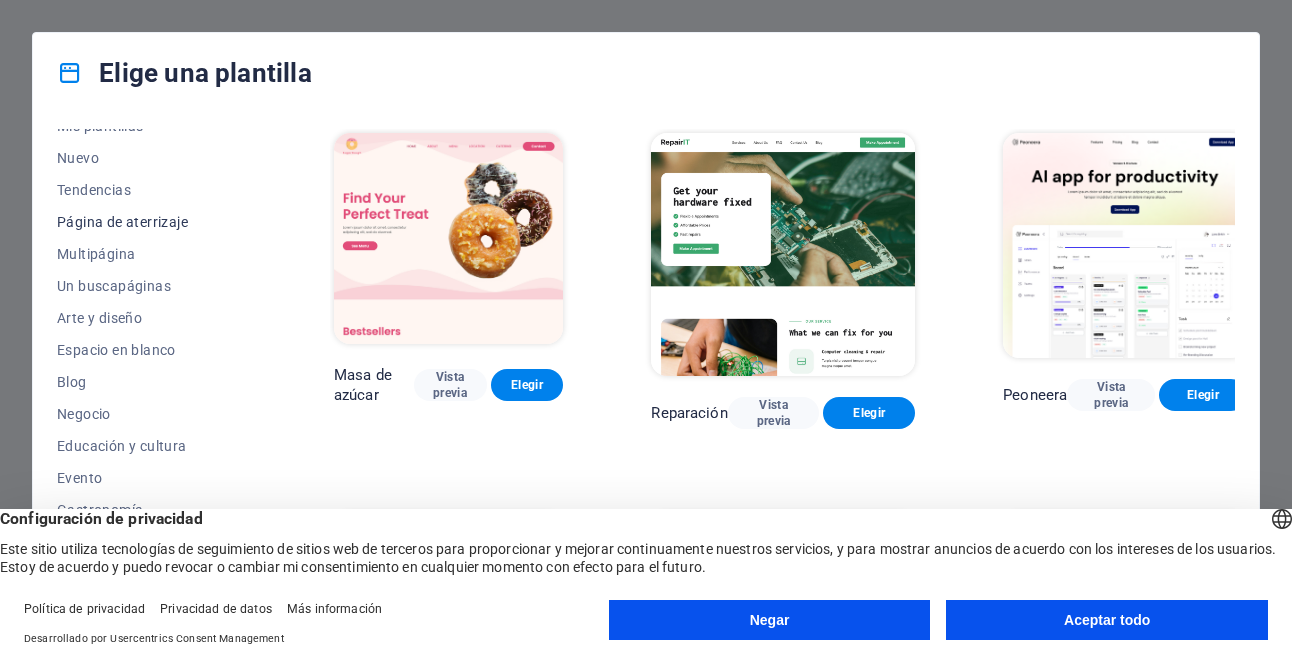 click on "Un buscapáginas" at bounding box center (151, 286) 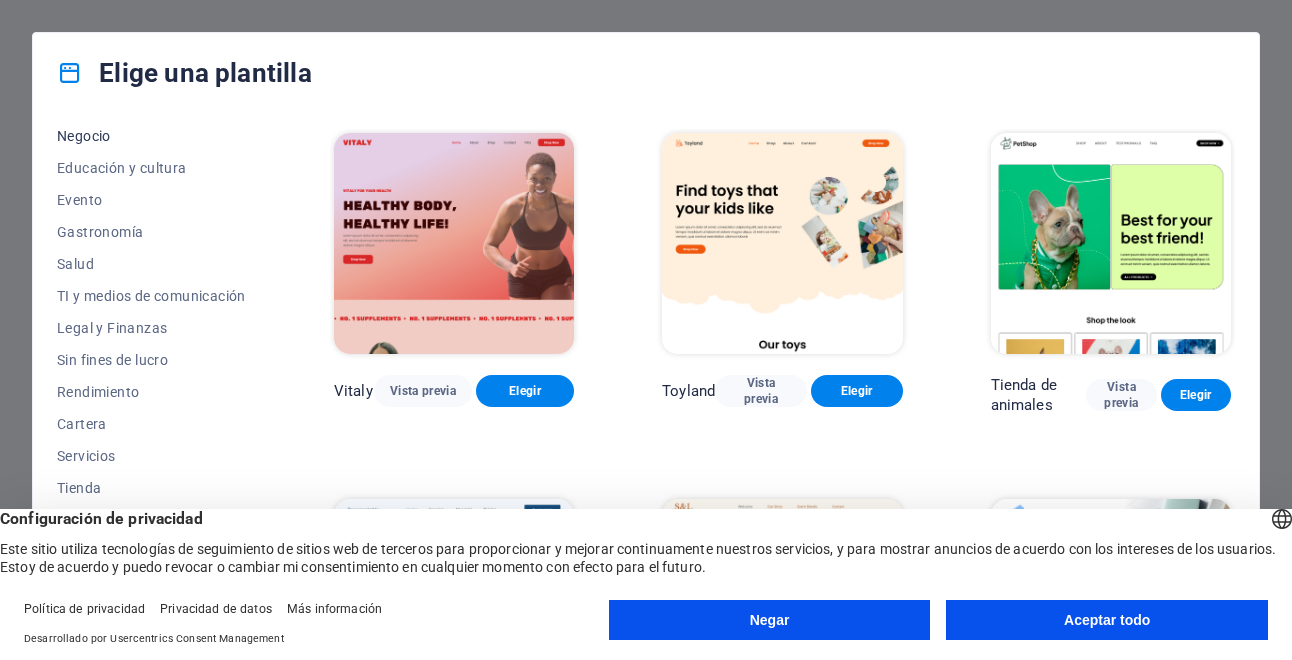 scroll, scrollTop: 358, scrollLeft: 0, axis: vertical 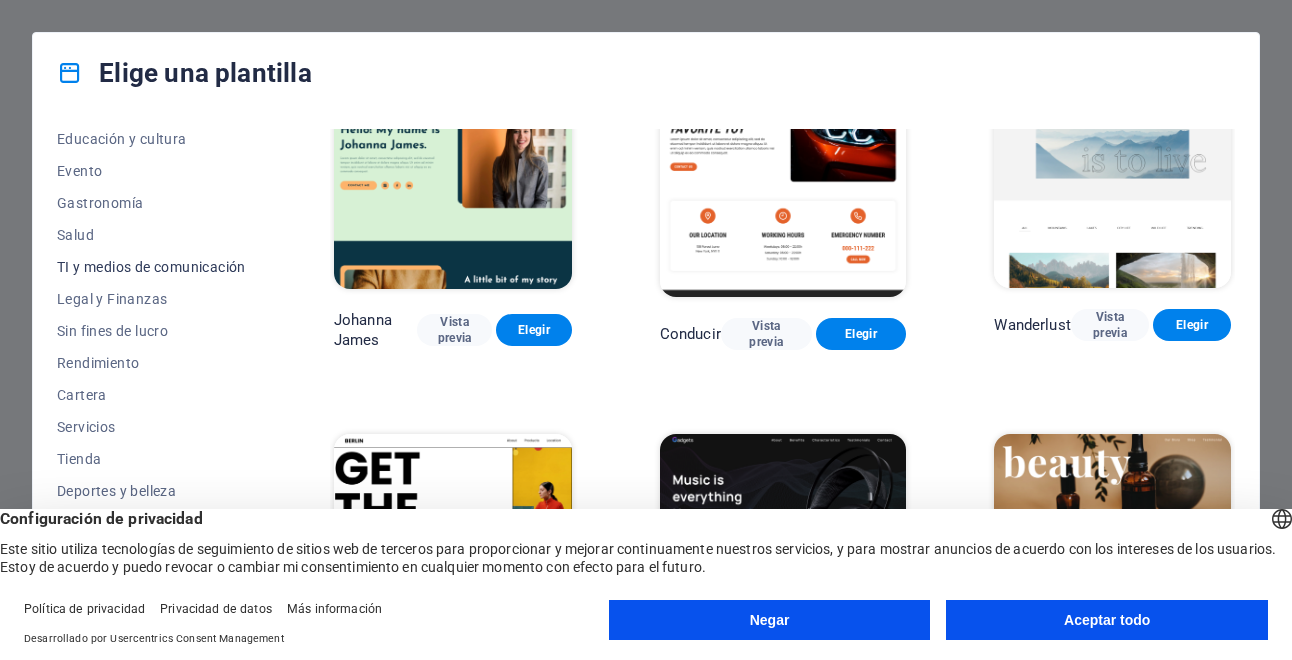 click on "TI y medios de comunicación" at bounding box center (151, 267) 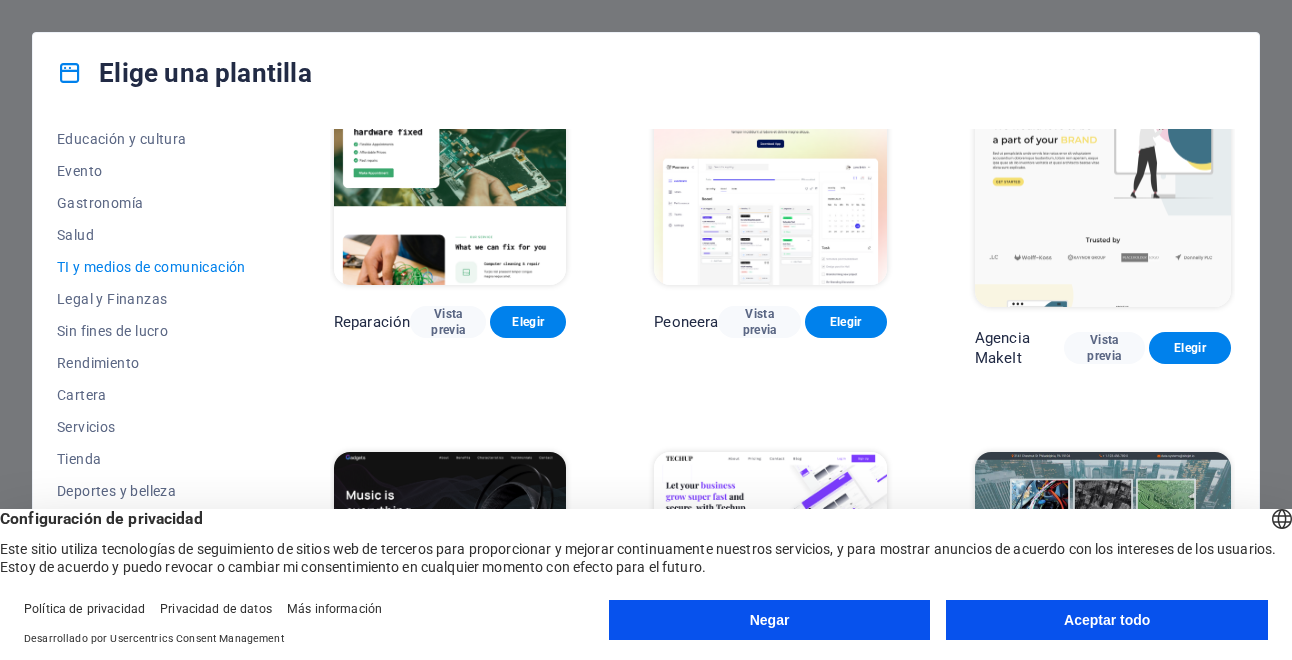 scroll, scrollTop: 79, scrollLeft: 0, axis: vertical 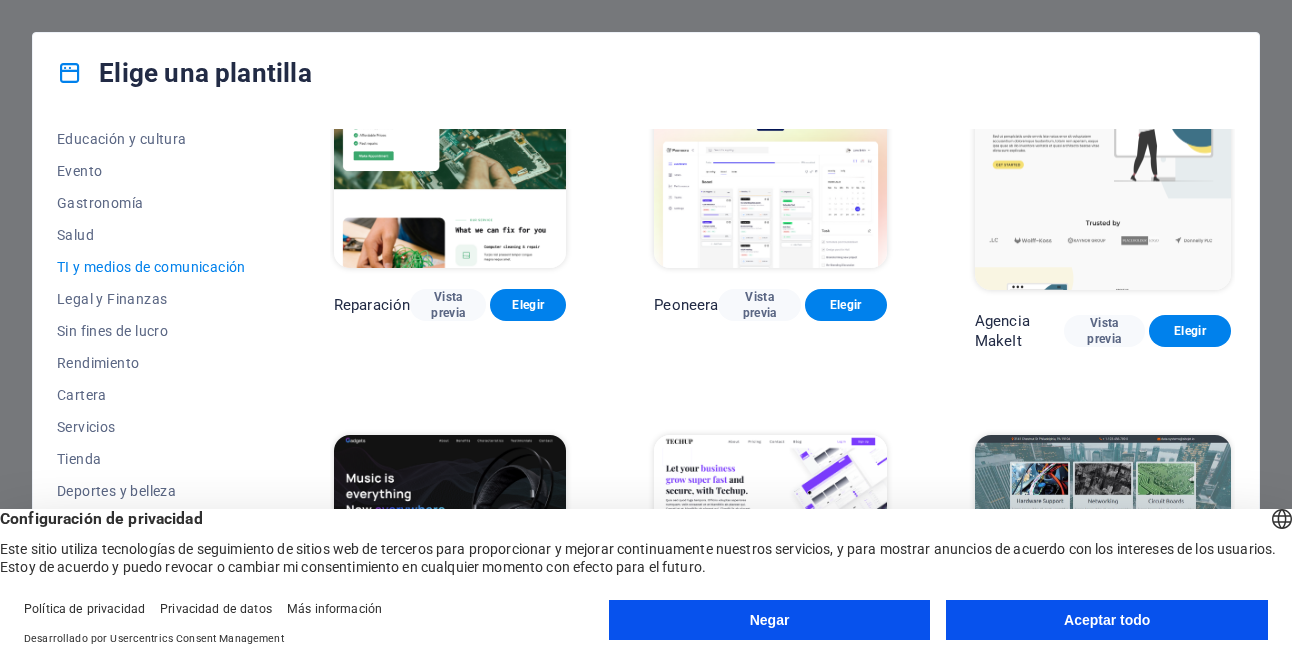 click on "Aceptar todo" at bounding box center [1107, 620] 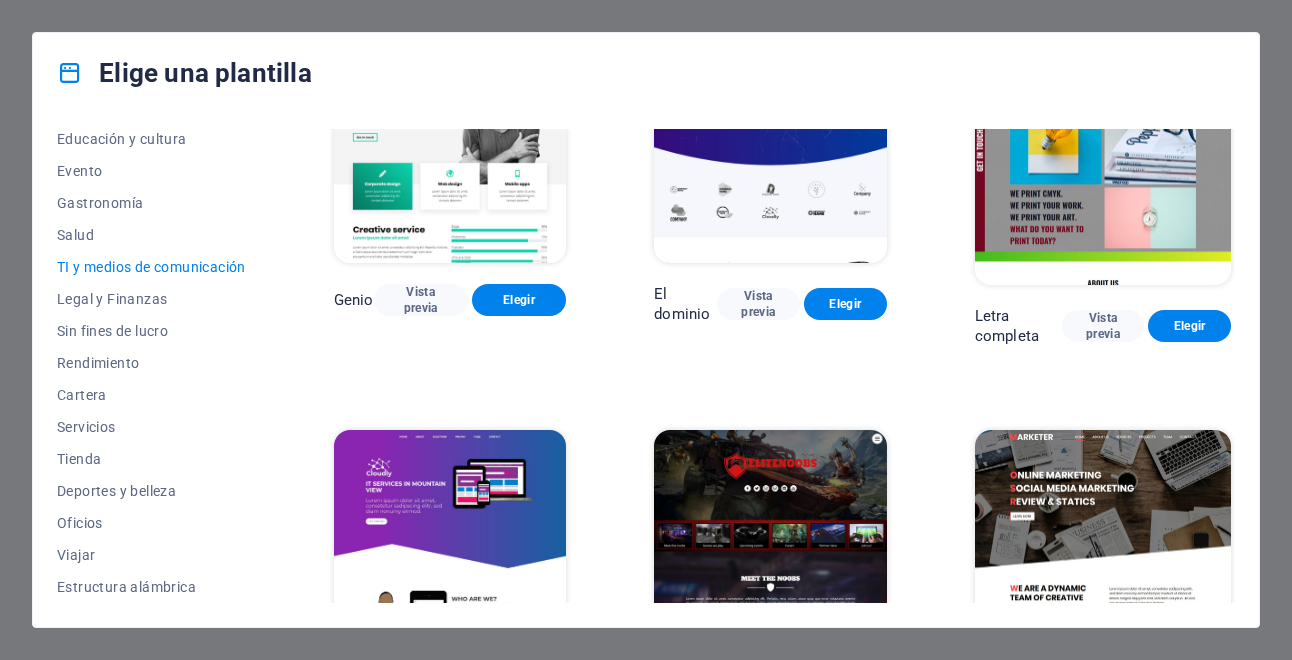 scroll, scrollTop: 918, scrollLeft: 0, axis: vertical 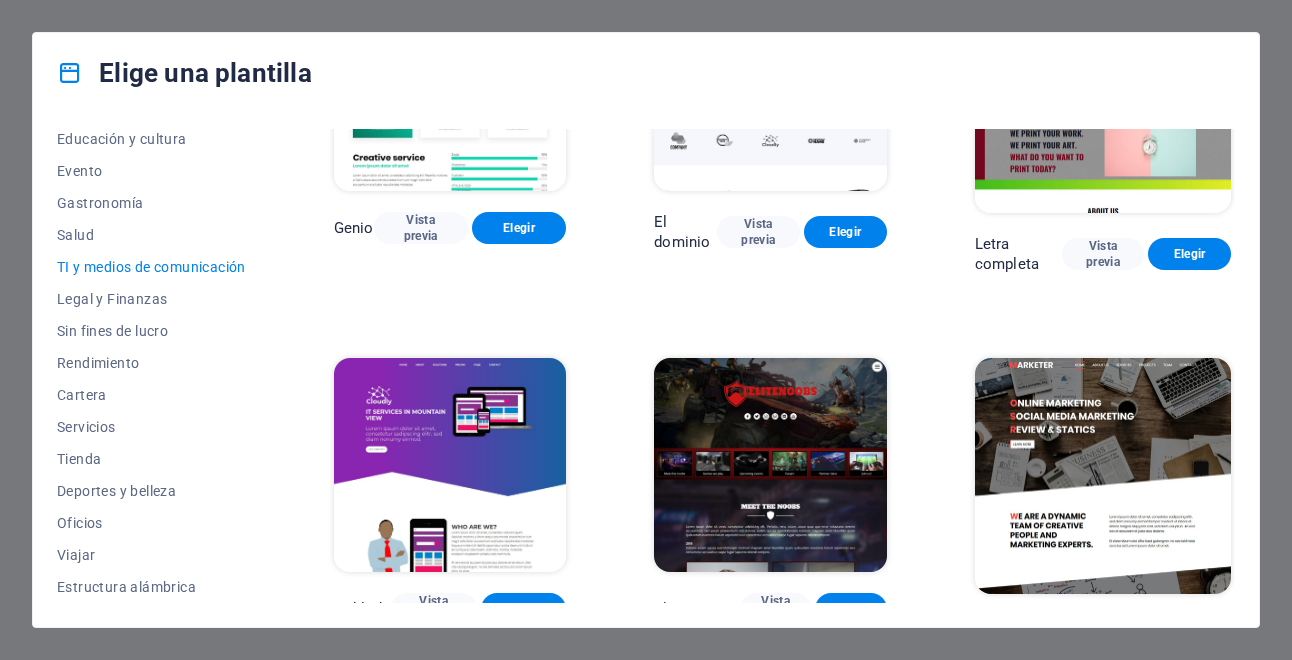 click at bounding box center [1103, 476] 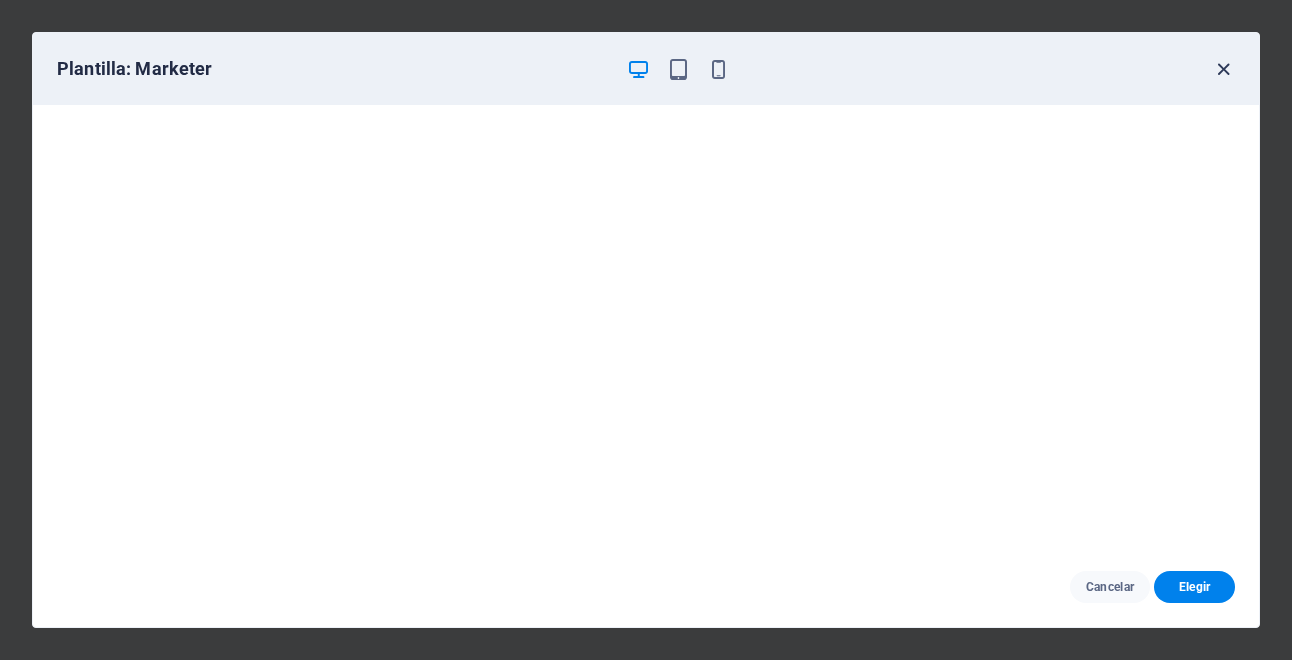 click at bounding box center [1223, 69] 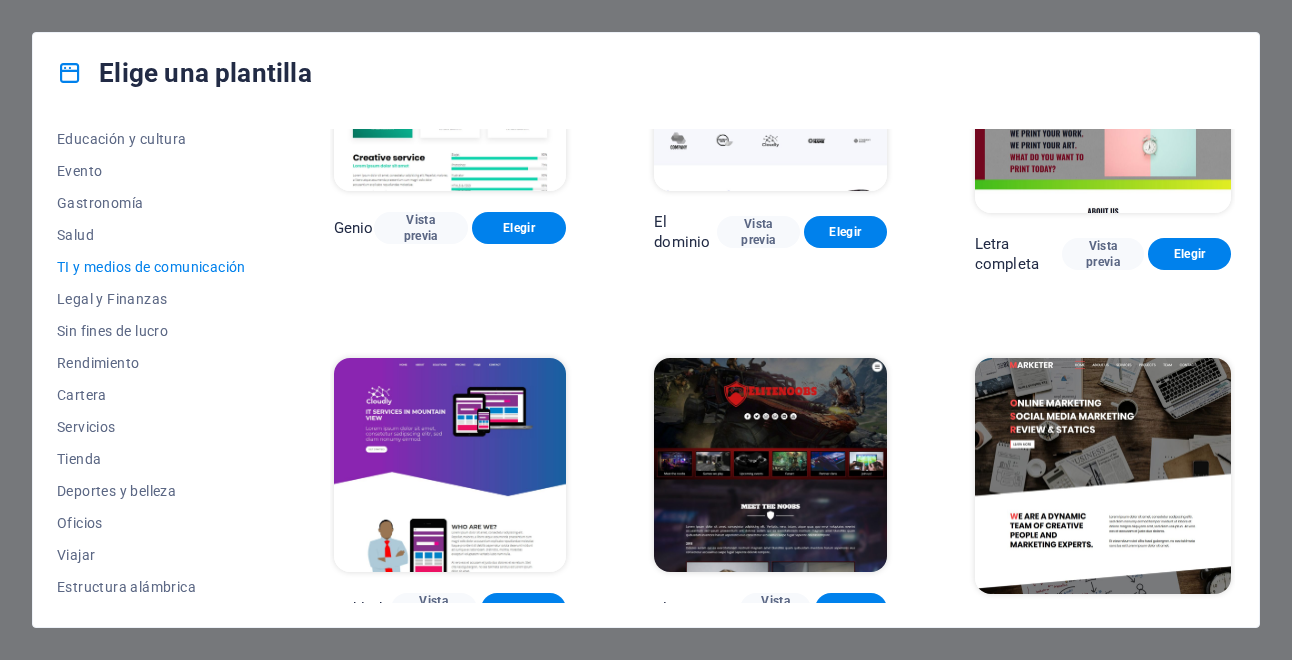 scroll, scrollTop: 958, scrollLeft: 0, axis: vertical 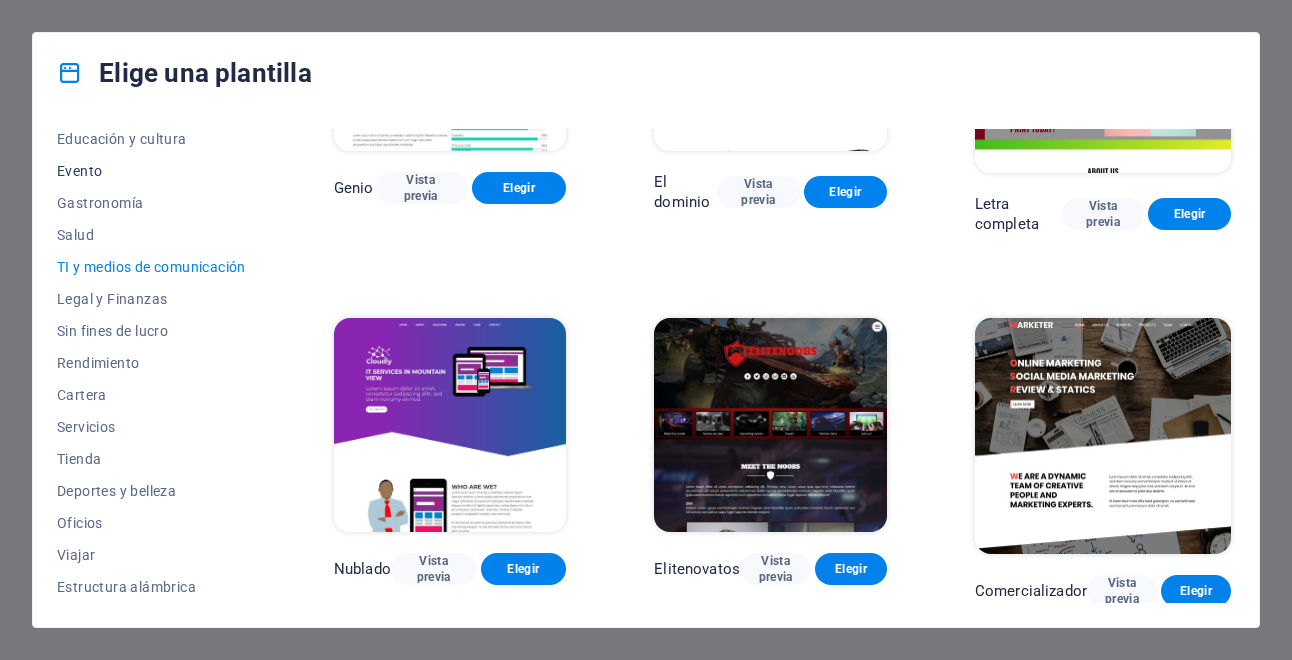click on "Evento" at bounding box center (151, 171) 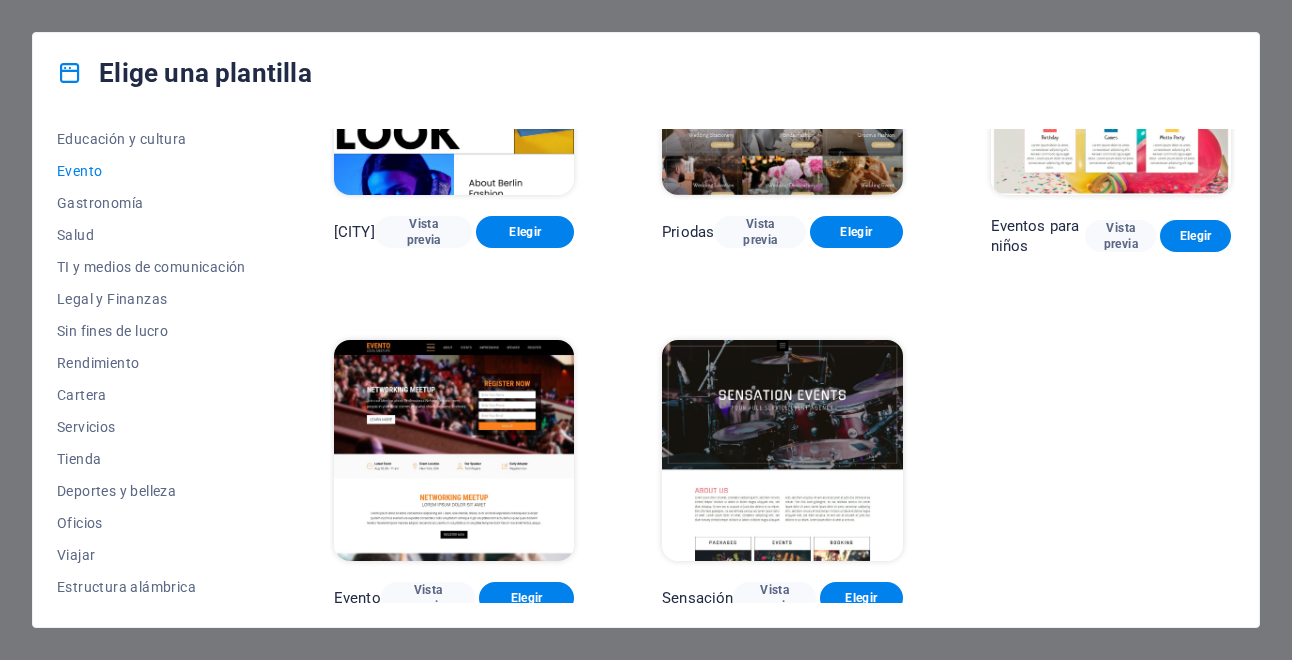 click on "Evento" at bounding box center (151, 171) 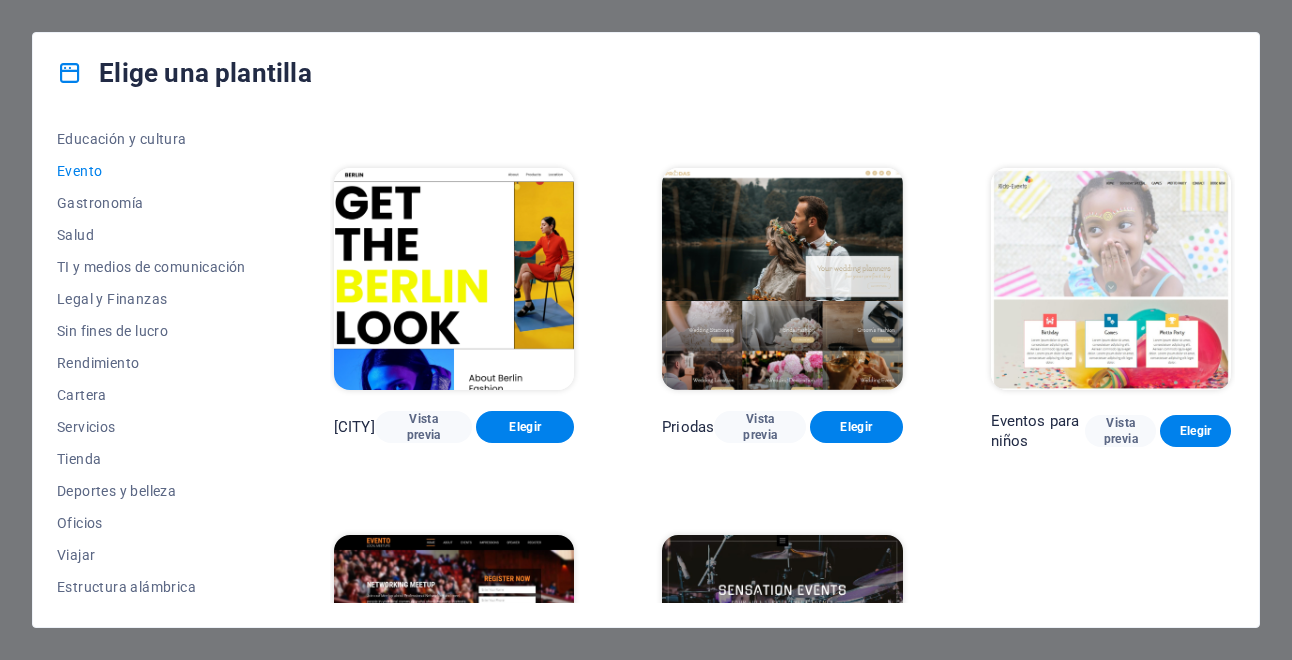 scroll, scrollTop: 320, scrollLeft: 0, axis: vertical 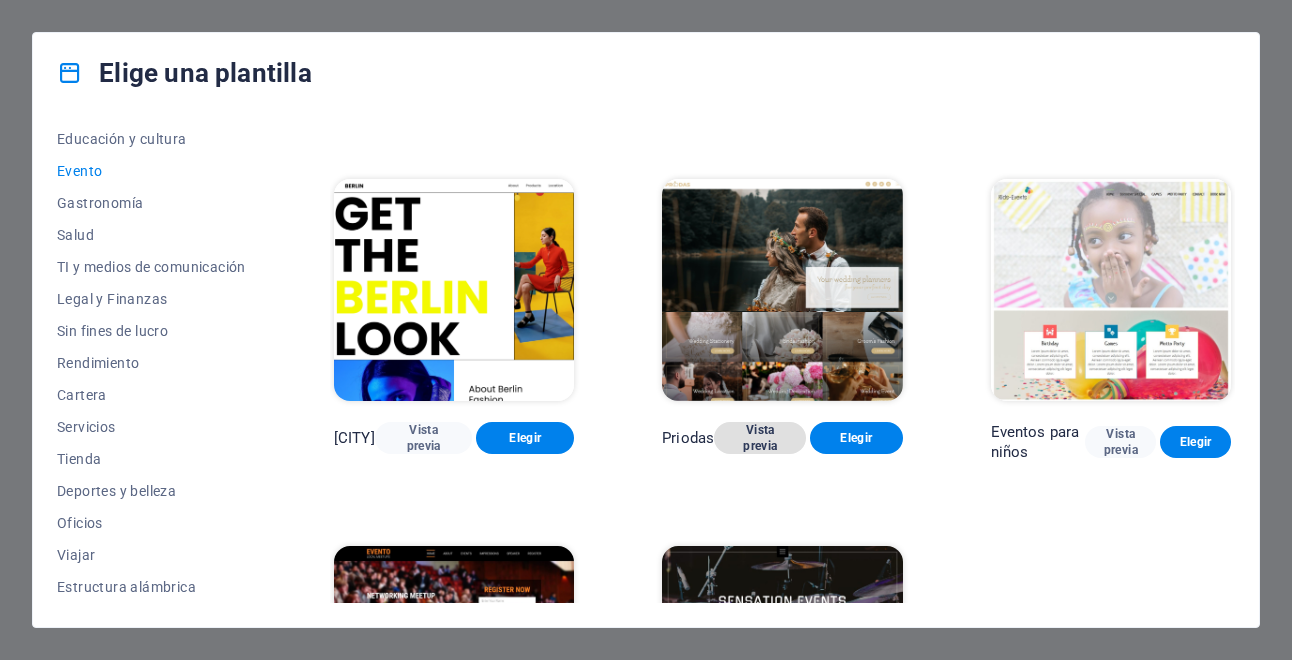 click on "Vista previa" at bounding box center [760, 438] 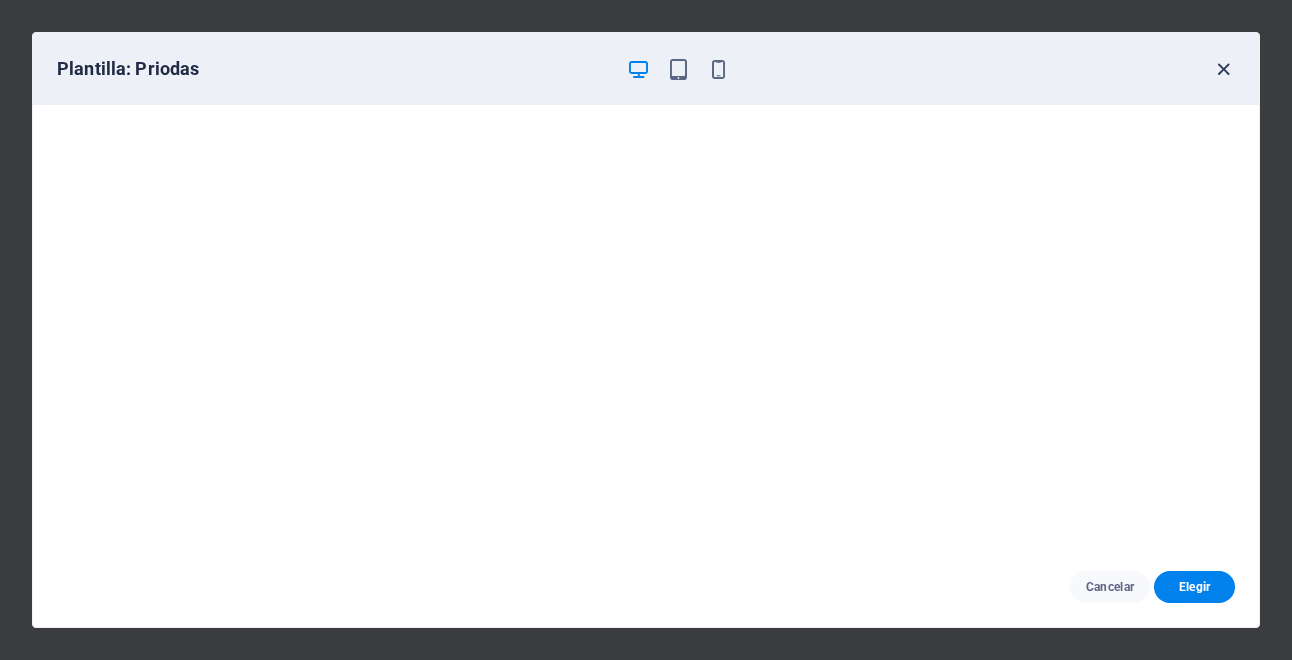 click at bounding box center [1223, 69] 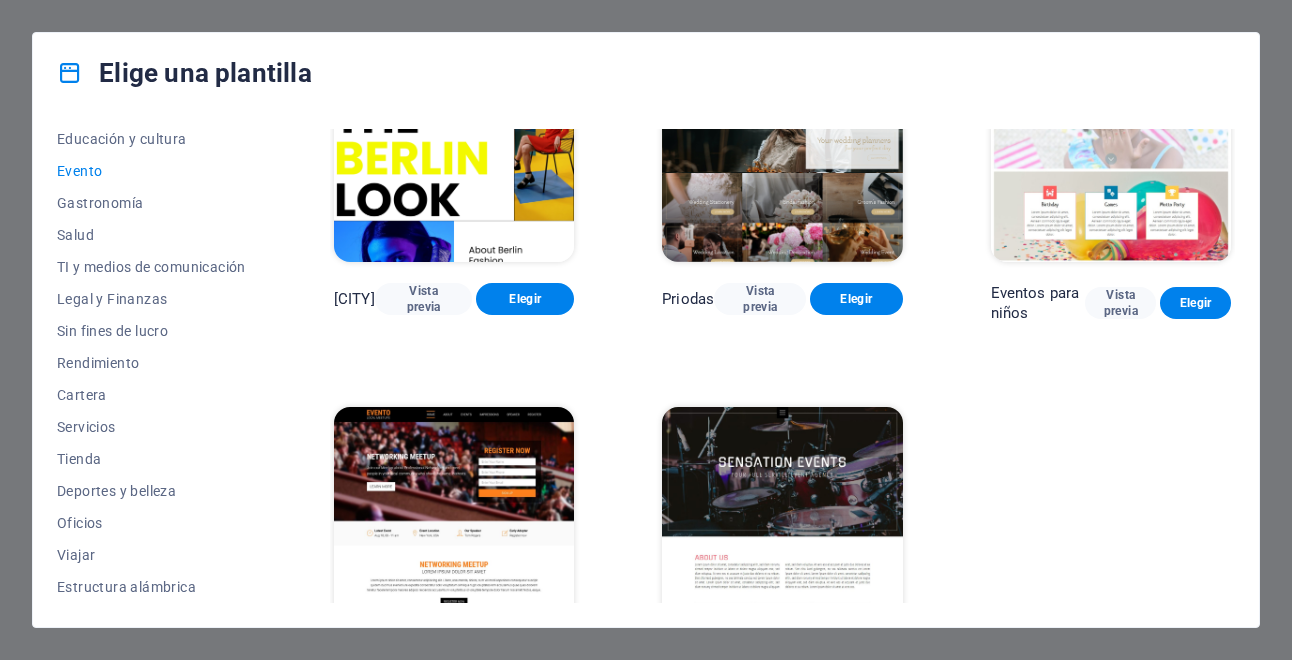 scroll, scrollTop: 526, scrollLeft: 0, axis: vertical 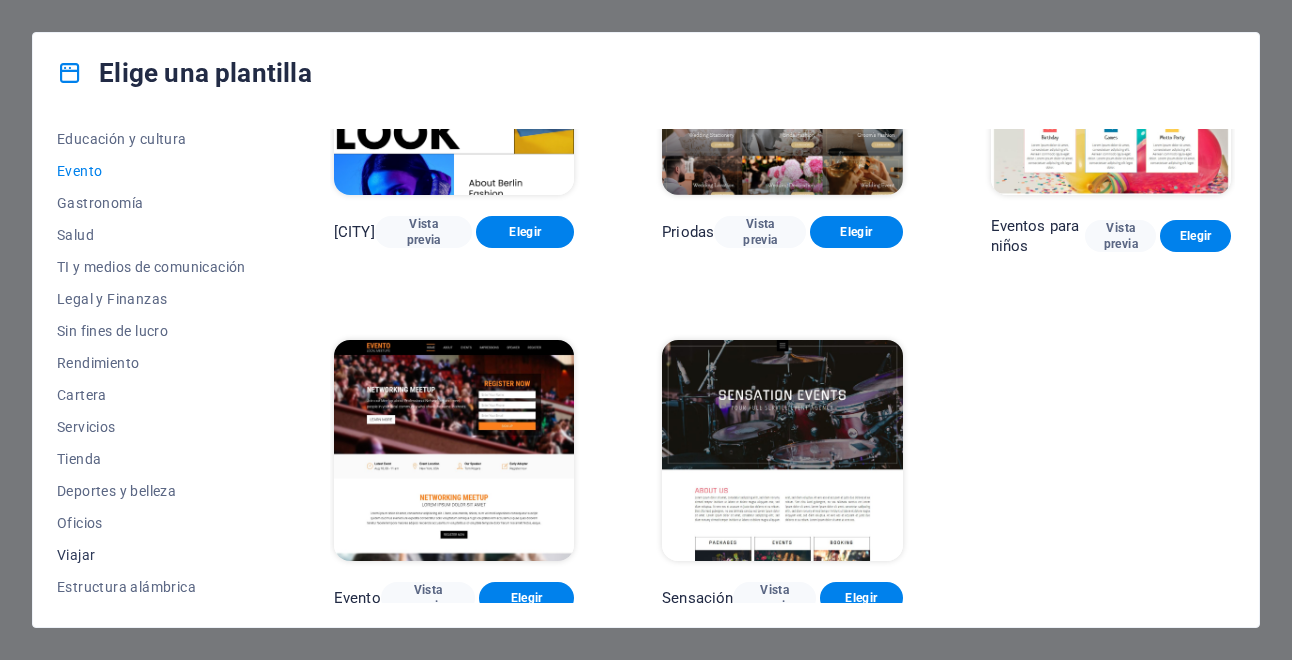 click on "Viajar" at bounding box center [151, 555] 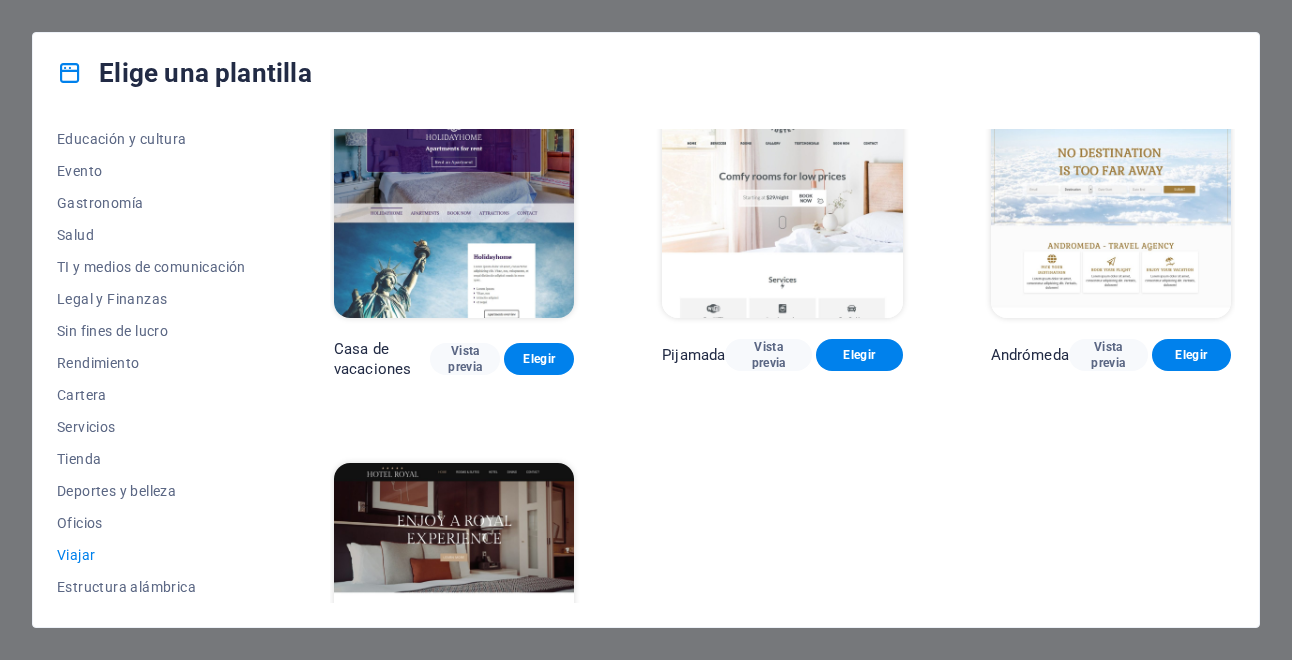 scroll, scrollTop: 394, scrollLeft: 0, axis: vertical 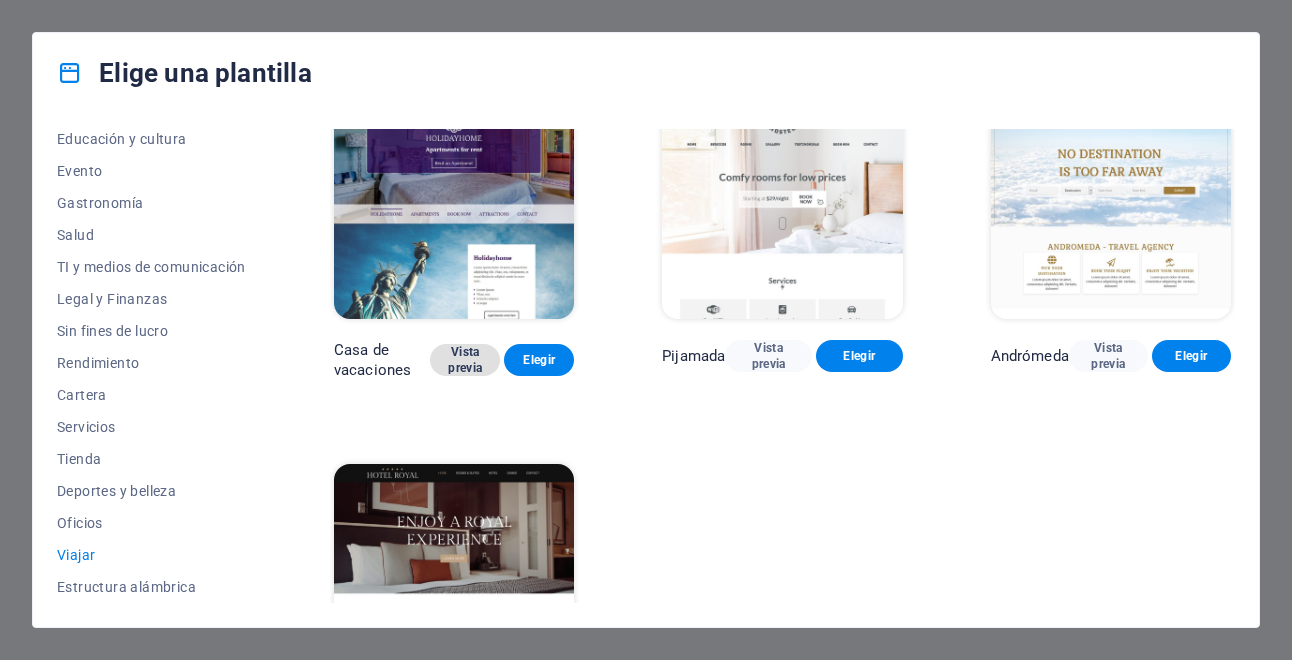 click on "Vista previa" at bounding box center (465, 360) 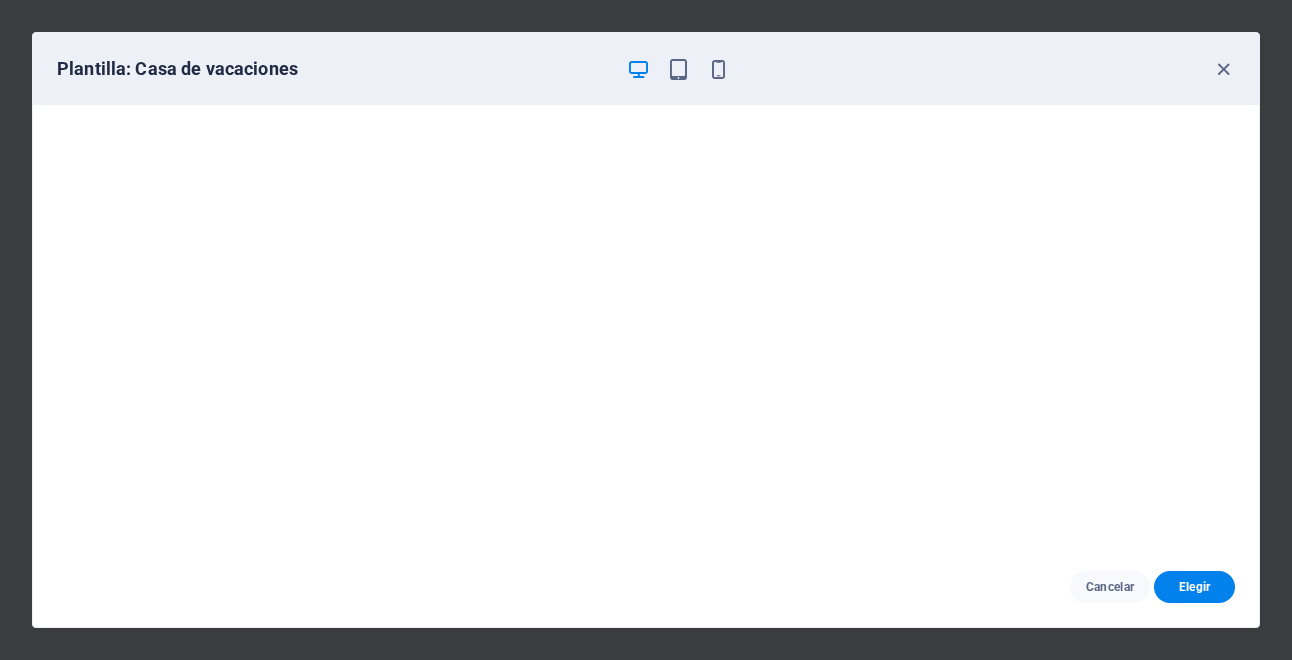 scroll, scrollTop: 5, scrollLeft: 0, axis: vertical 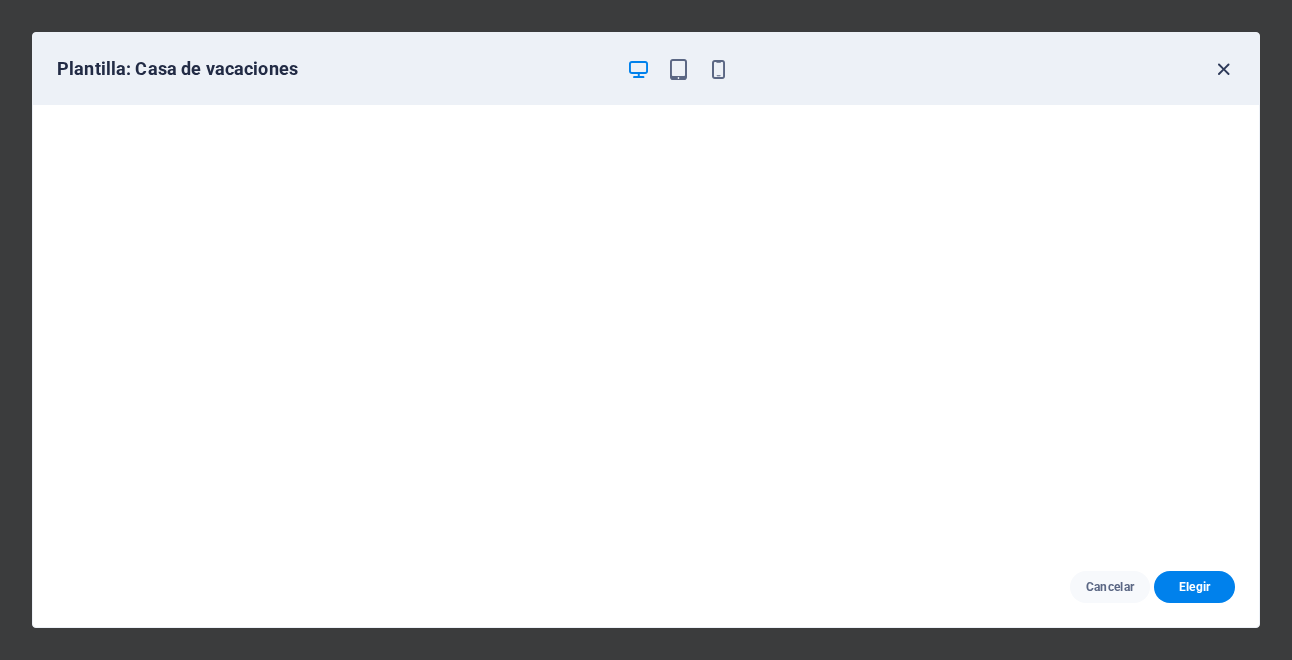 click at bounding box center (1223, 69) 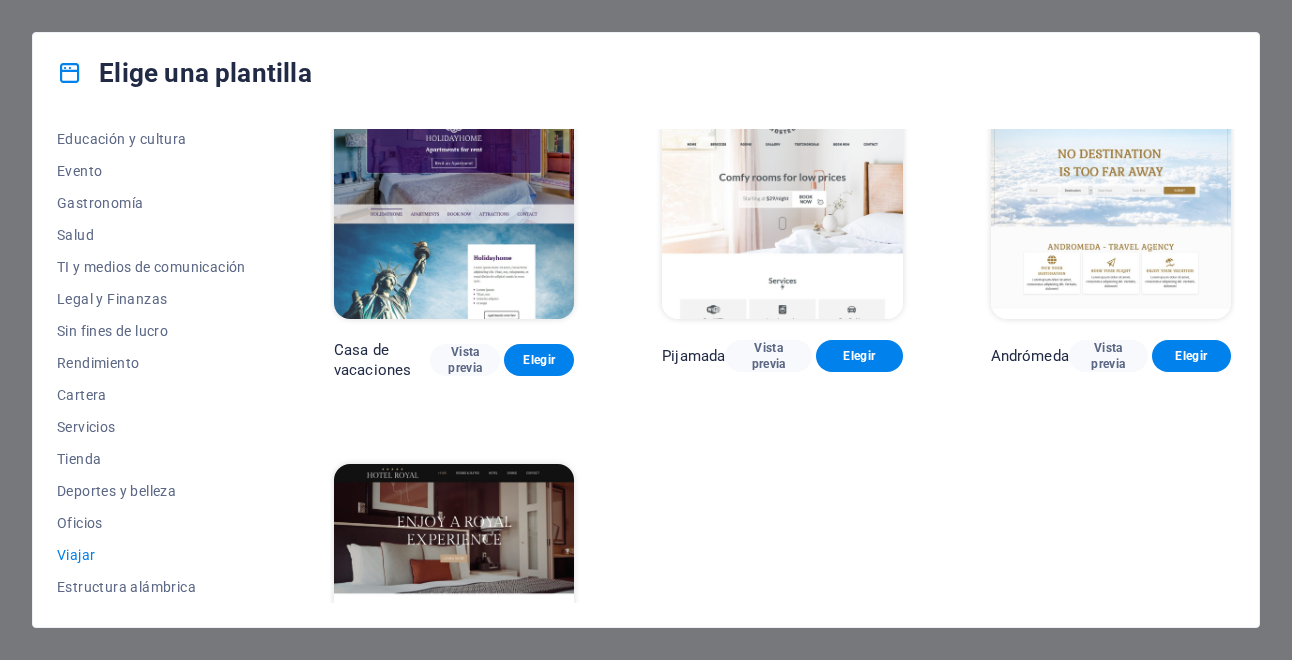 click on "LumeDeAqua Vista previa Elegir Wanderlust Vista previa Elegir Pesk Vista previa Elegir Casa de vacaciones Vista previa Elegir Pijamada Vista previa Elegir Andrómeda Vista previa Elegir Hotel Royal Vista previa Elegir" at bounding box center [782, 240] 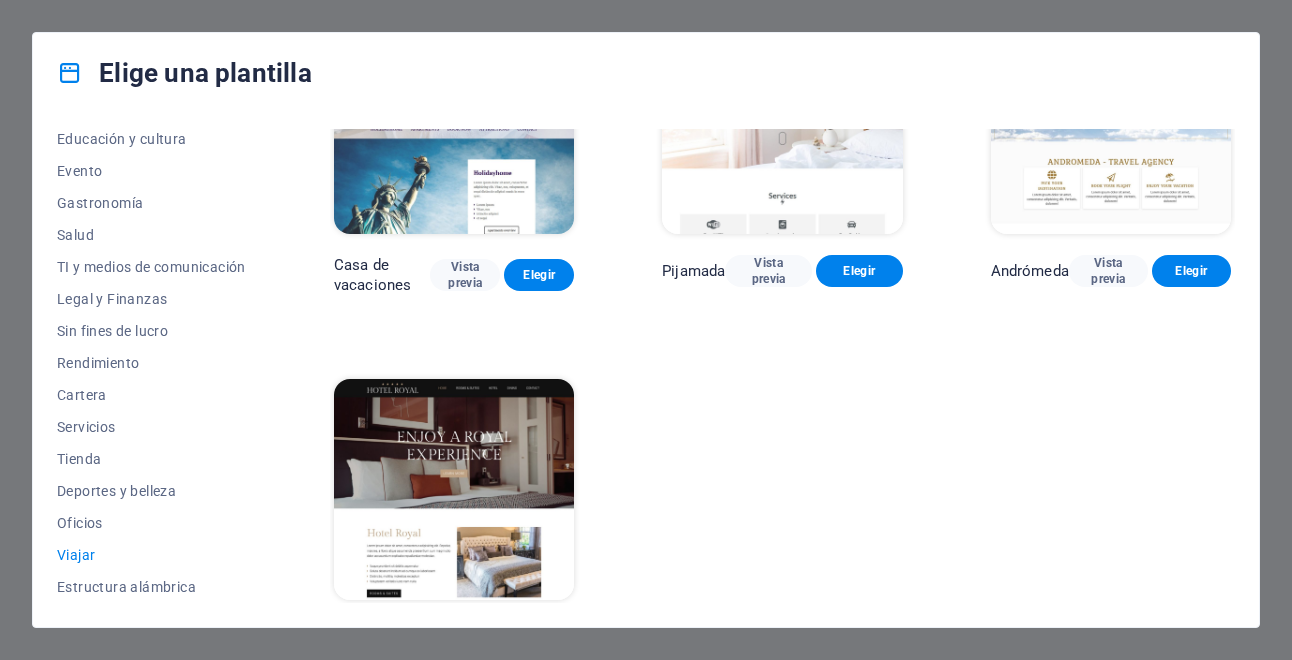 scroll, scrollTop: 526, scrollLeft: 0, axis: vertical 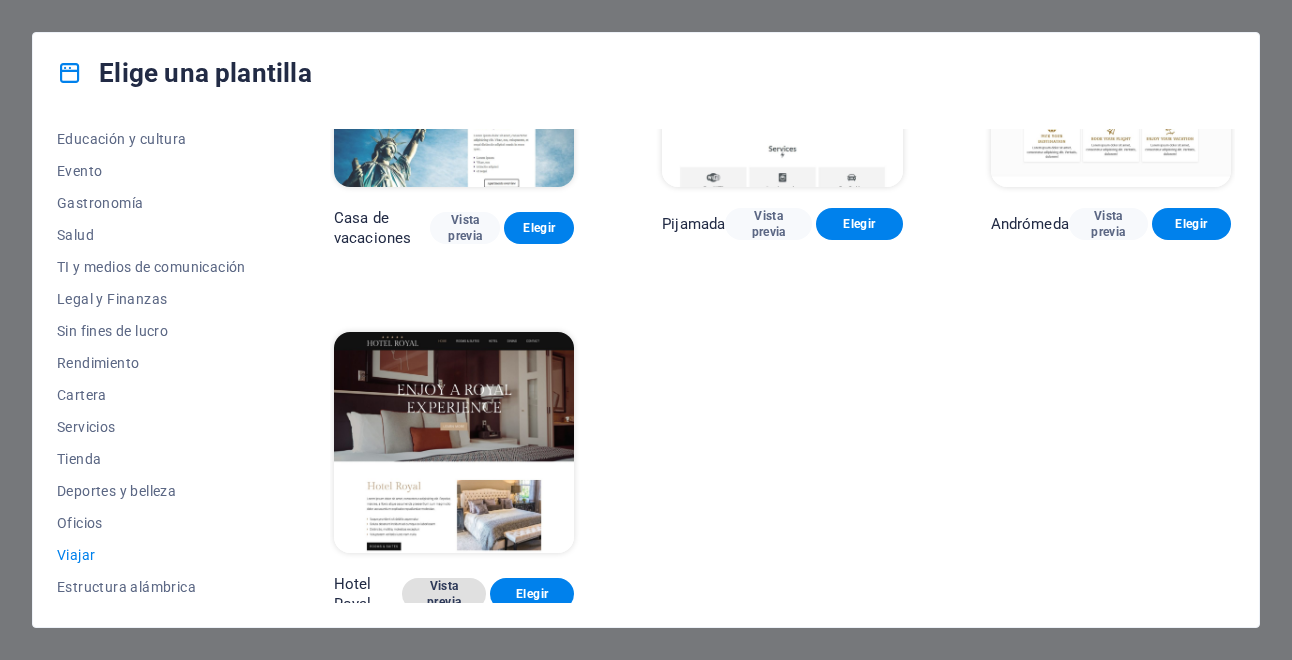 click on "Vista previa" at bounding box center [444, 594] 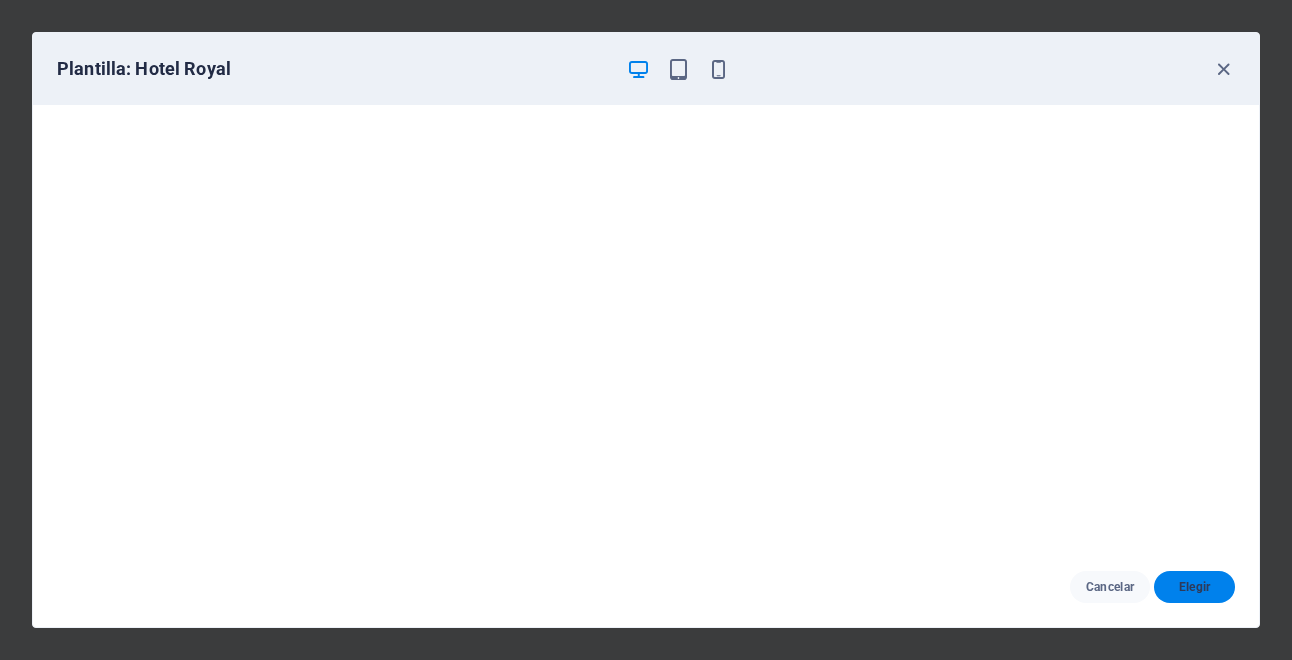 click on "Elegir" at bounding box center [1194, 587] 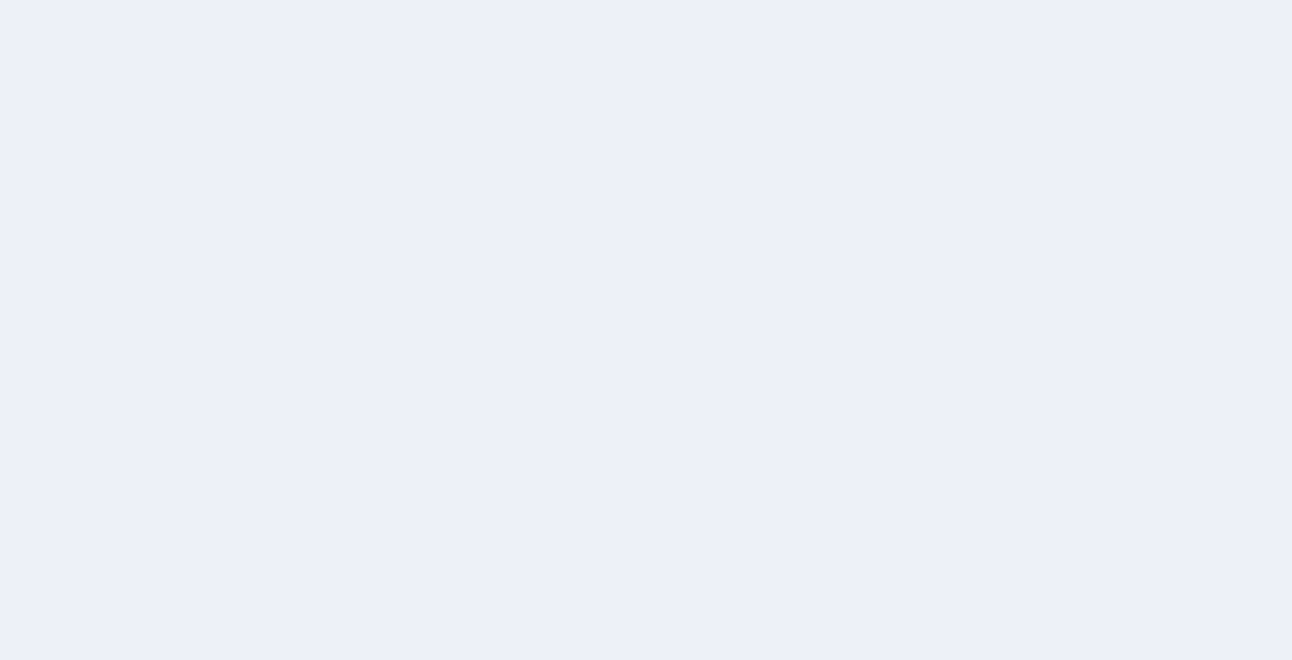 scroll, scrollTop: 0, scrollLeft: 0, axis: both 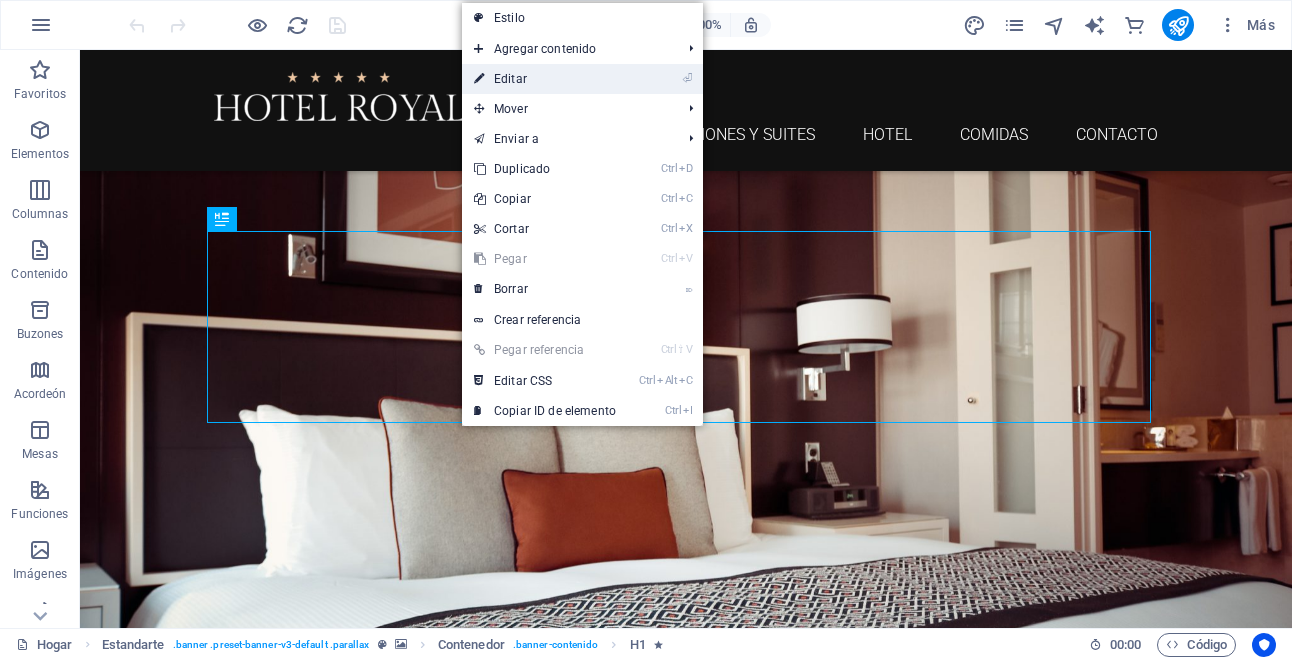 click on "⏎  Editar" at bounding box center (545, 79) 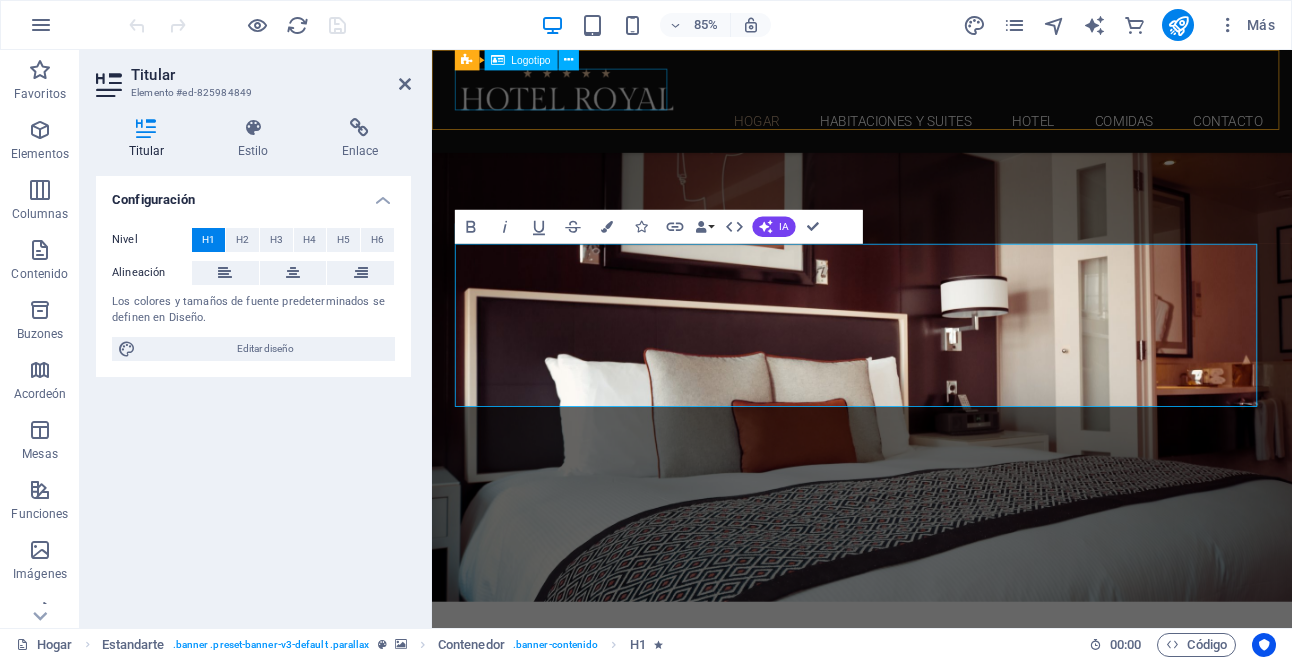 type 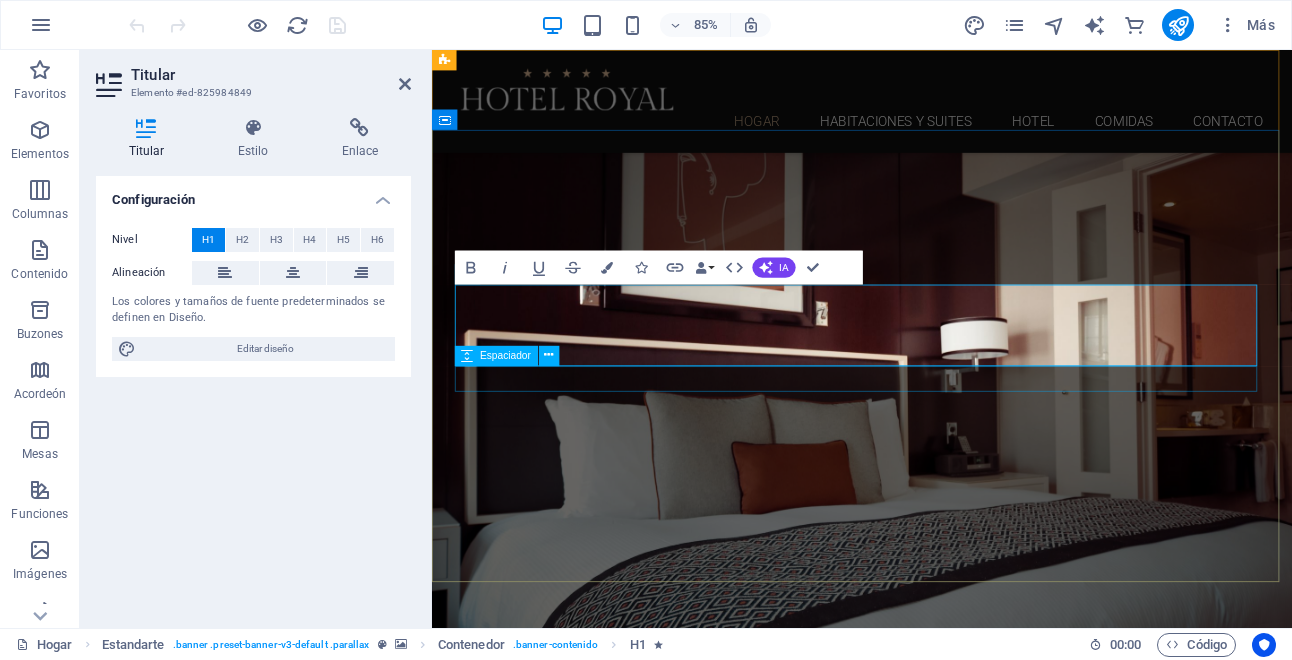 drag, startPoint x: 1021, startPoint y: 425, endPoint x: 1030, endPoint y: 387, distance: 39.051247 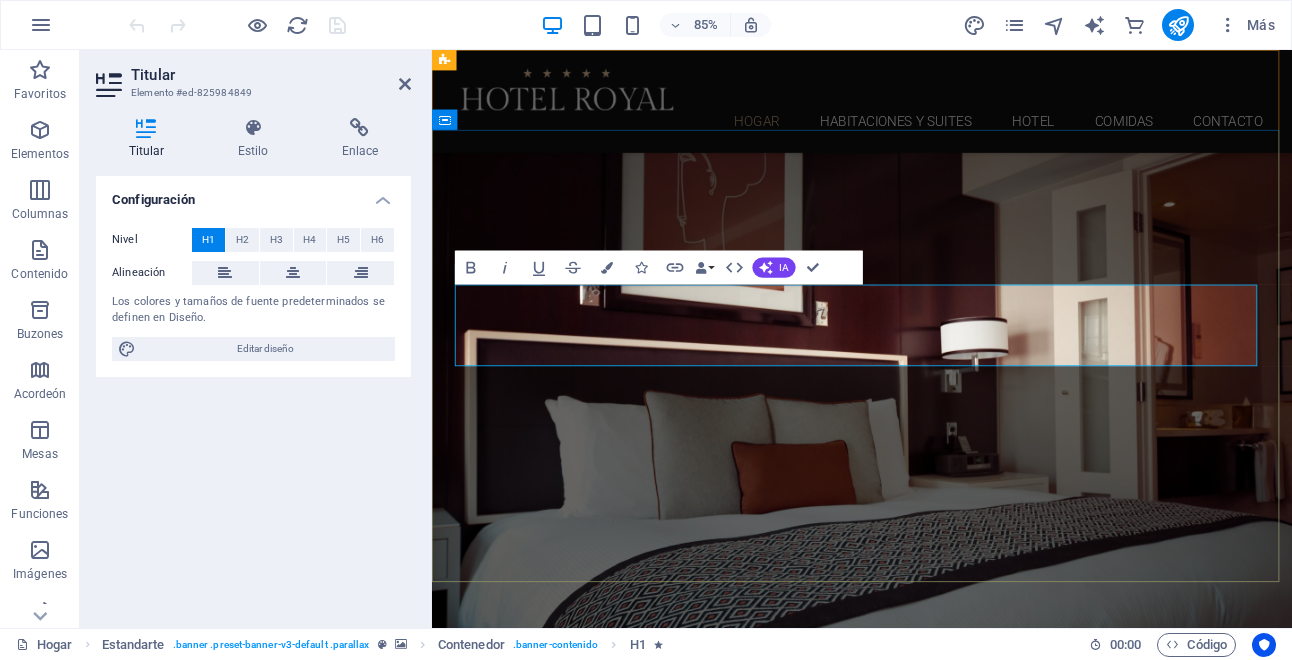 click on "Buscar" at bounding box center [938, 925] 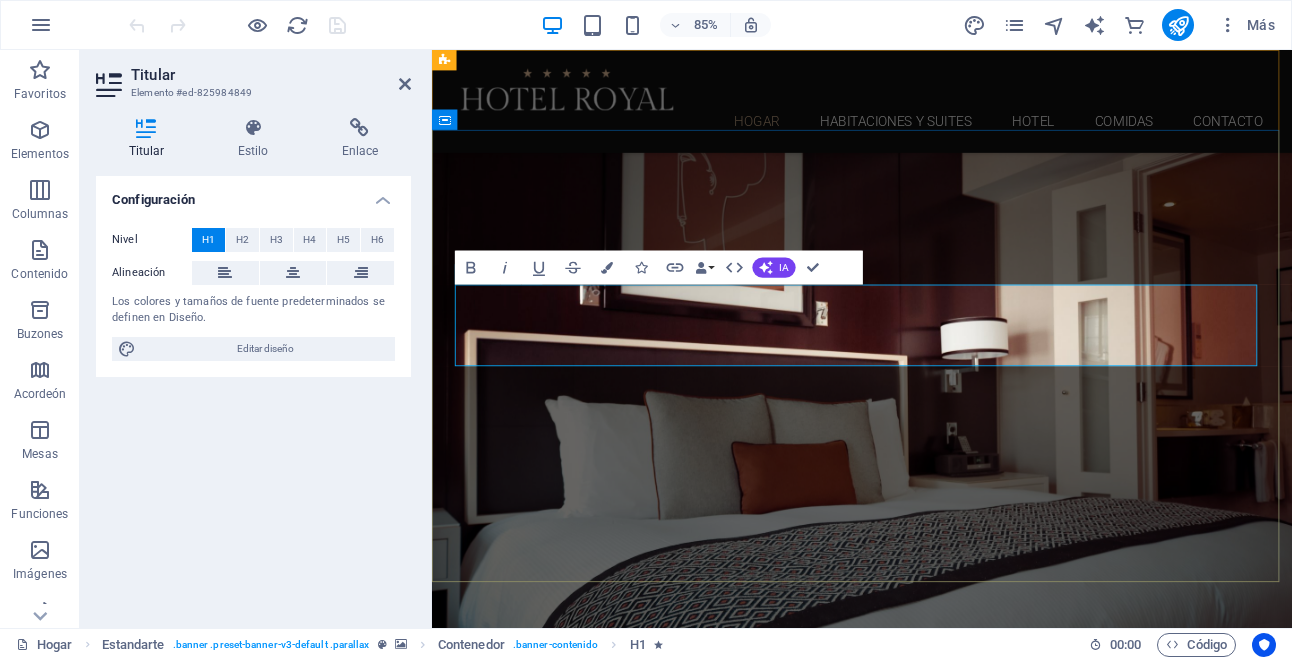 click on "Buscar" at bounding box center [938, 925] 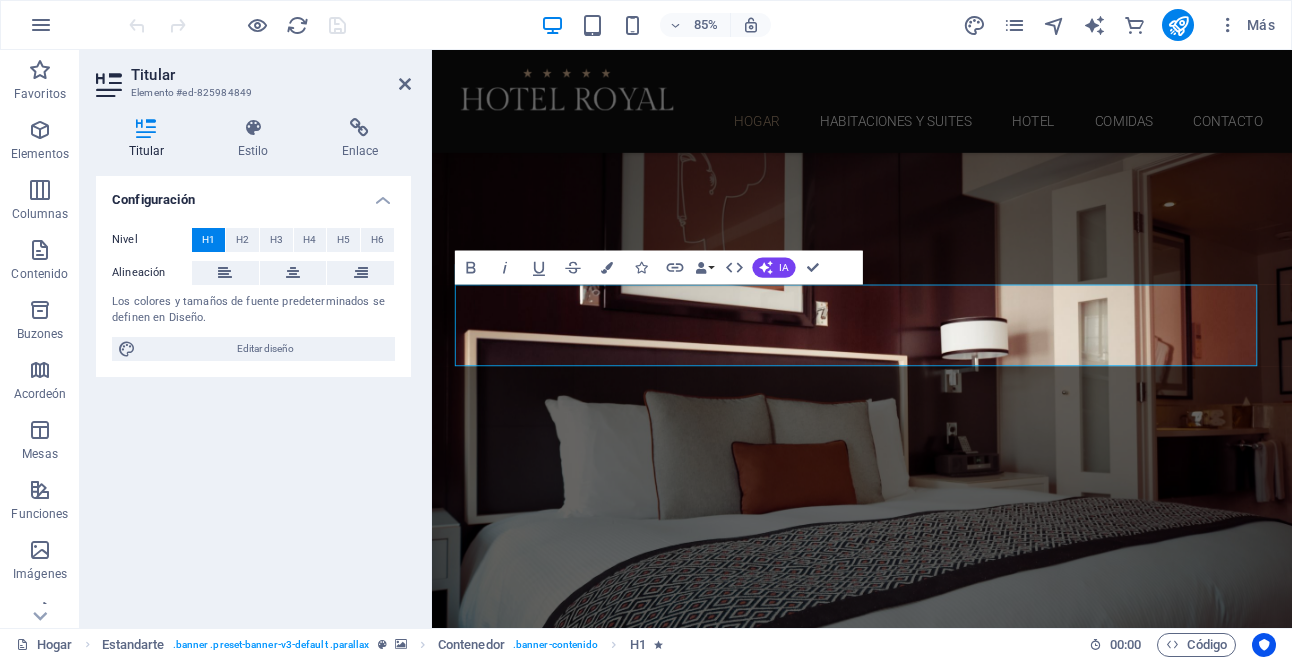 drag, startPoint x: 298, startPoint y: 303, endPoint x: 415, endPoint y: 322, distance: 118.5327 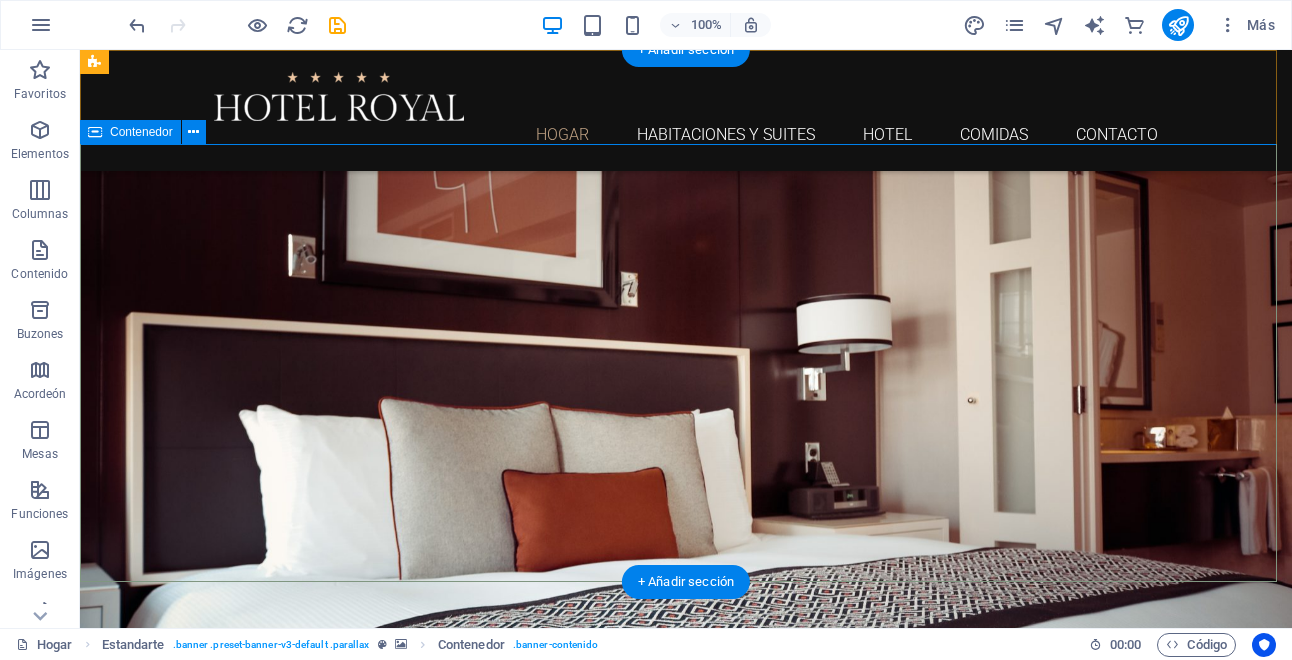 click on "Aprende más" at bounding box center [686, 815] 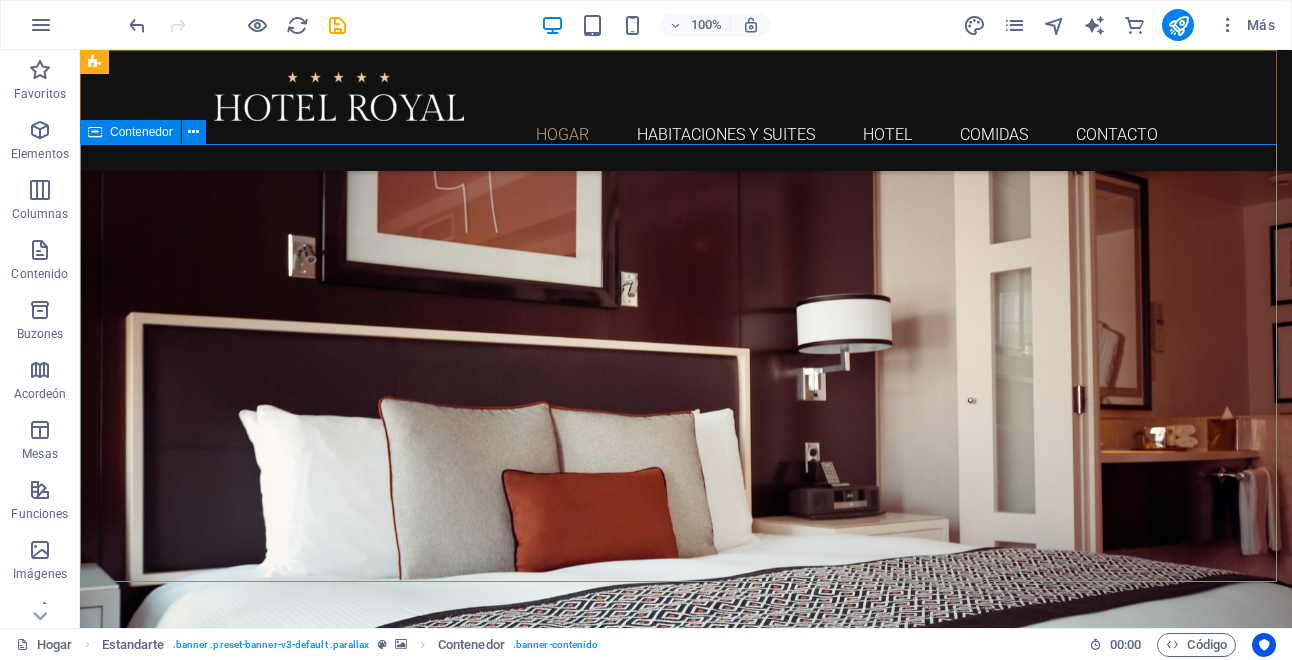 click on "Contenedor" at bounding box center [130, 132] 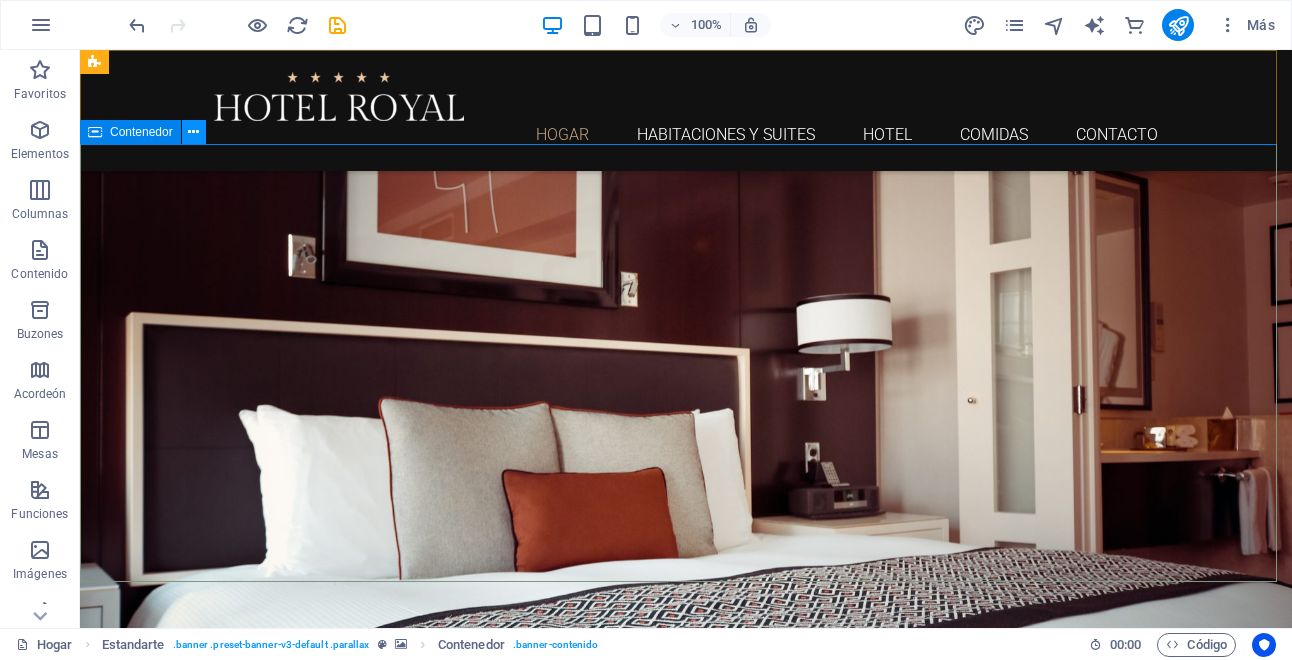 click at bounding box center [193, 132] 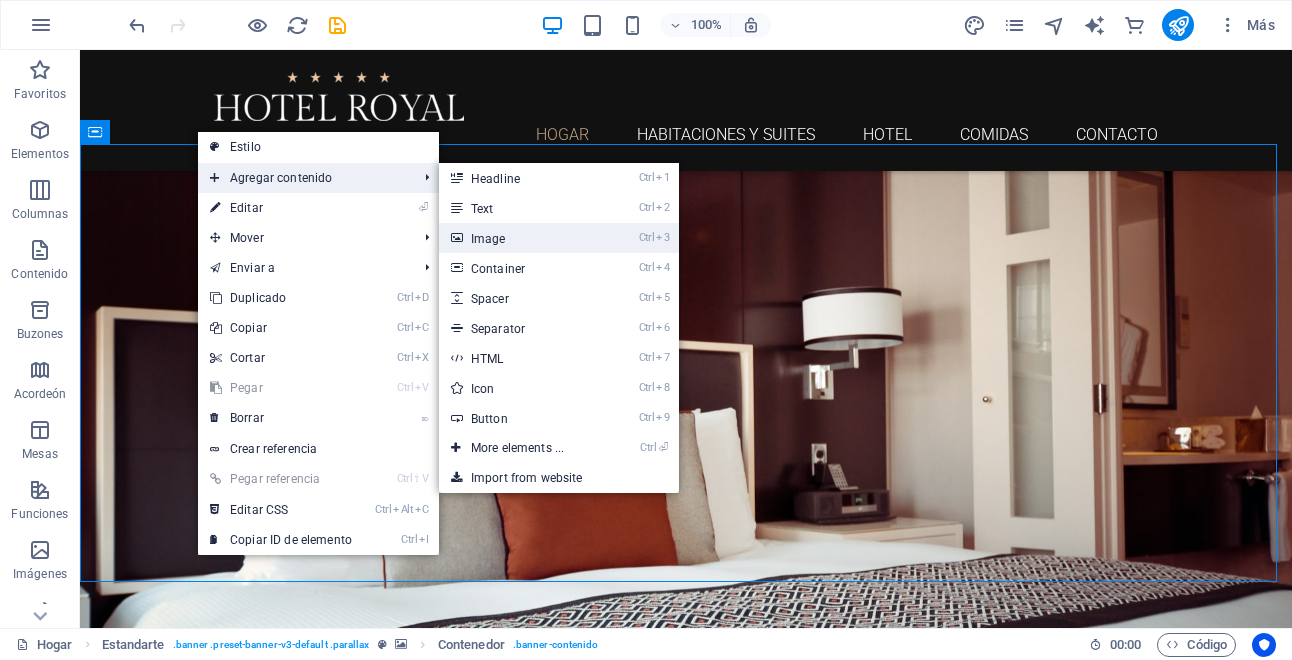 click on "Ctrl 3  Image" at bounding box center (521, 238) 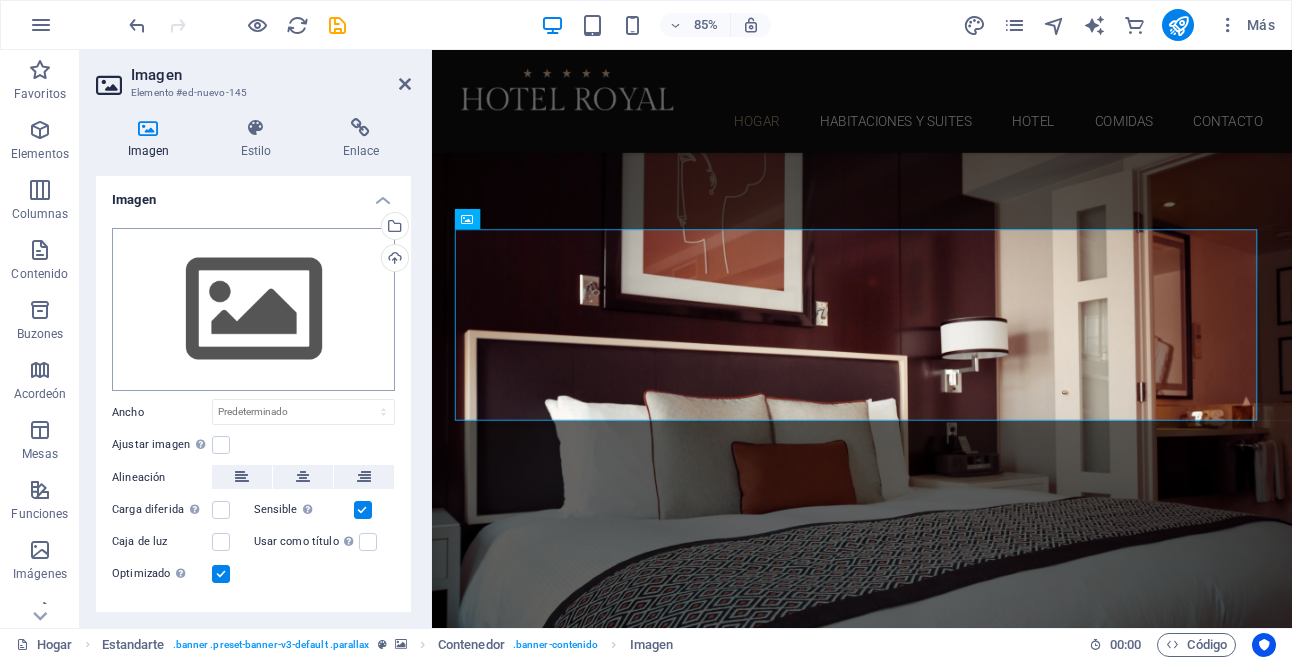 scroll, scrollTop: 36, scrollLeft: 0, axis: vertical 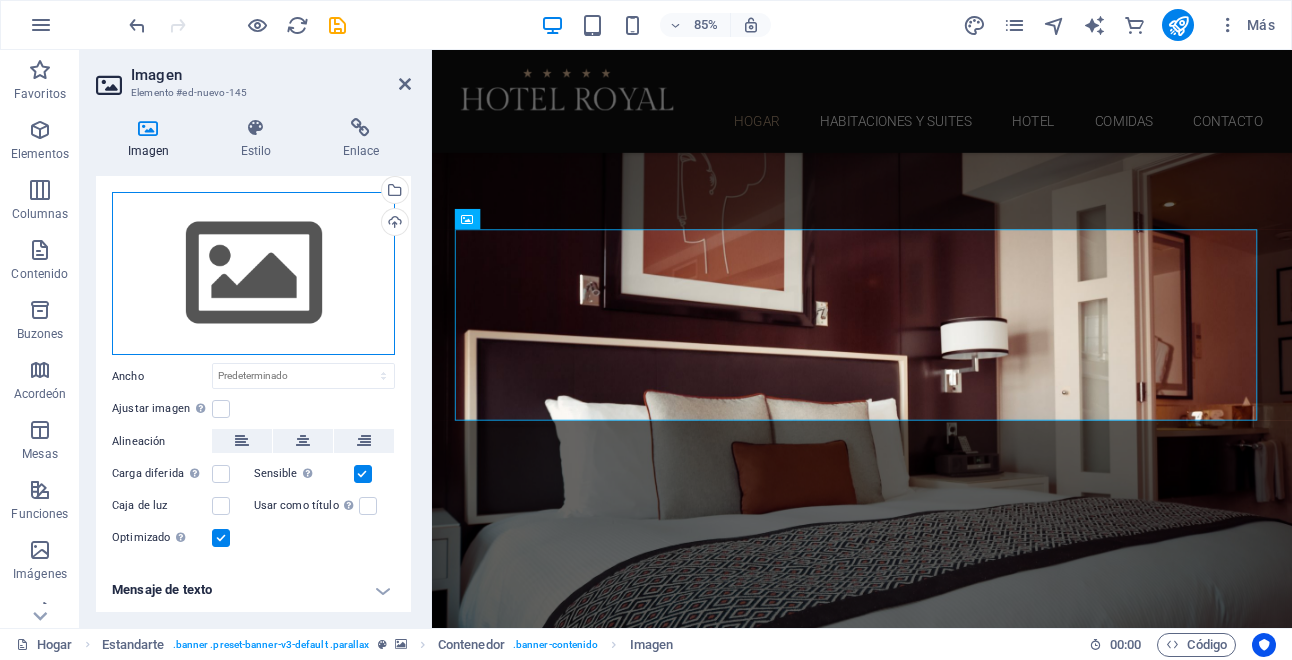 click on "Drag files here, click to choose files or select files from Files or our free stock photos & videos" at bounding box center (253, 274) 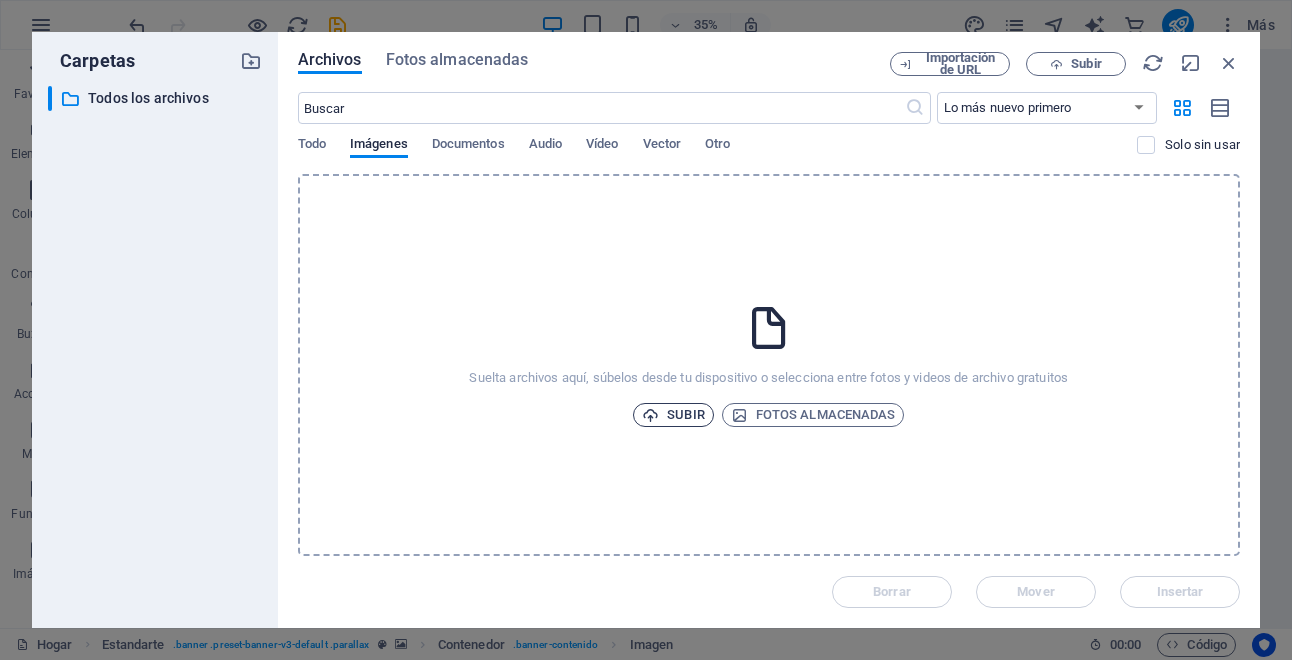 click at bounding box center [650, 415] 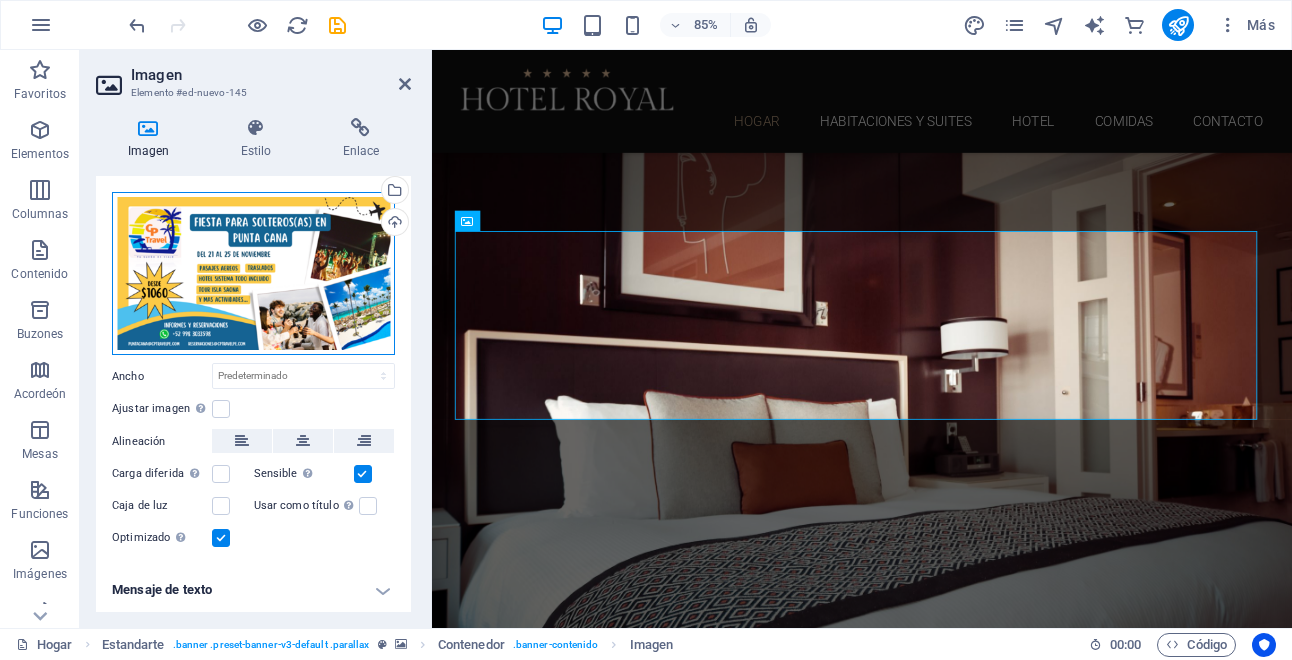 click on "Drag files here, click to choose files or select files from Files or our free stock photos & videos" at bounding box center [253, 274] 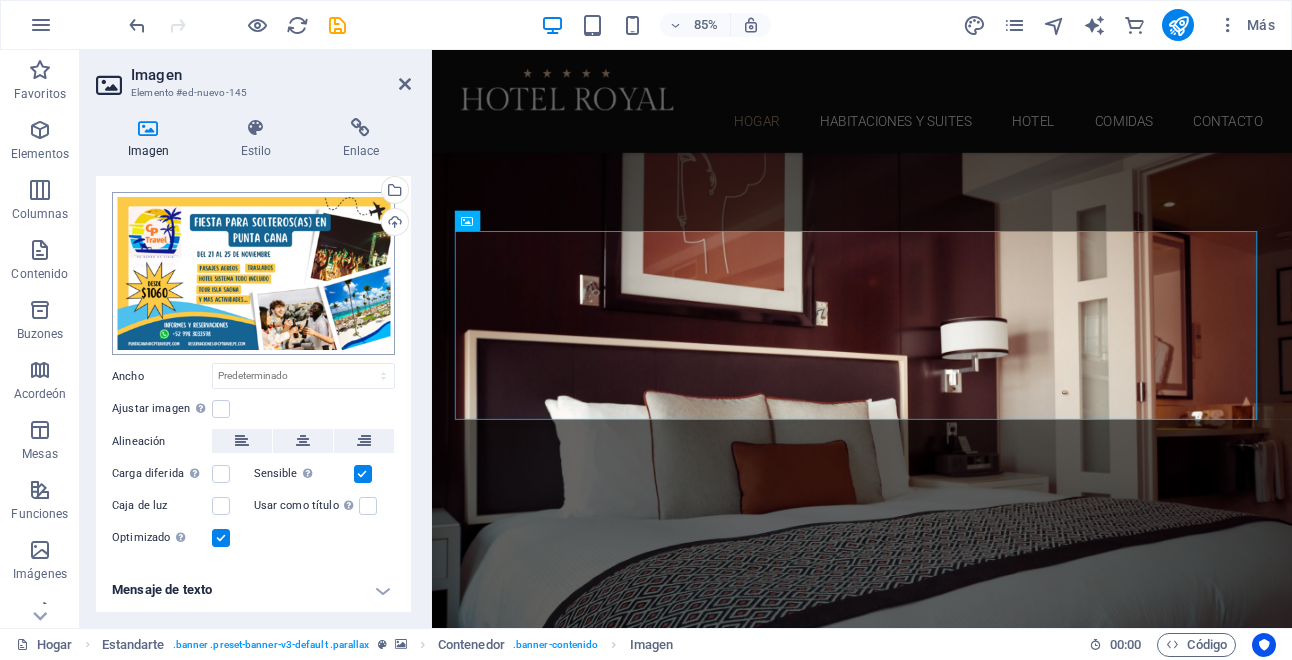 click on "Drag files here, click to choose files or select files from Files or our free stock photos & videos Seleccione archivos del administrador de archivos, fotos de archivo o cargue archivos Subir Ancho Predeterminado Automático Px Rem % VH Vw Ajustar imagen Ajuste automático de la imagen a un ancho y alto fijos Height Default auto px Alineación Carga diferida Cargar imágenes después de que se cargue la página mejora la velocidad de la página. Sensible Cargue automáticamente imágenes retina y tamaños optimizados para teléfonos inteligentes. Caja de luz Usar como título Optimizado Las imágenes se comprimen para mejorar la velocidad de la página. Position Direction Custom X offset 50 px rem %" at bounding box center (646, 330) 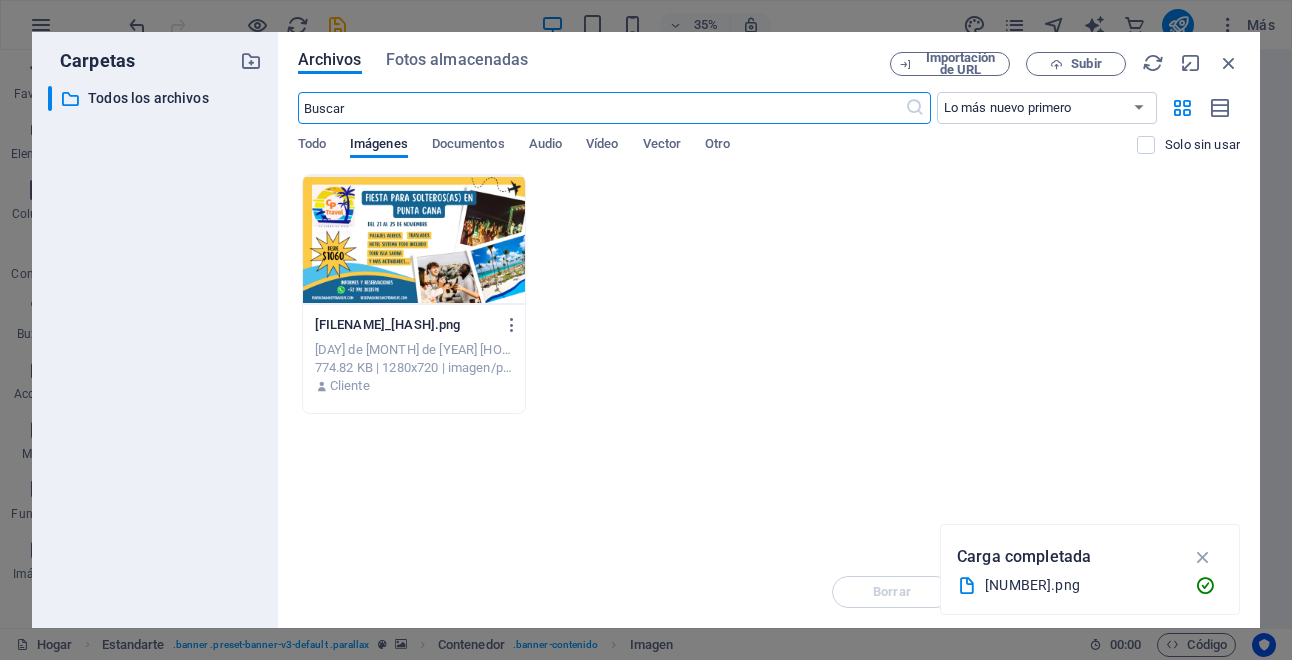click at bounding box center (414, 240) 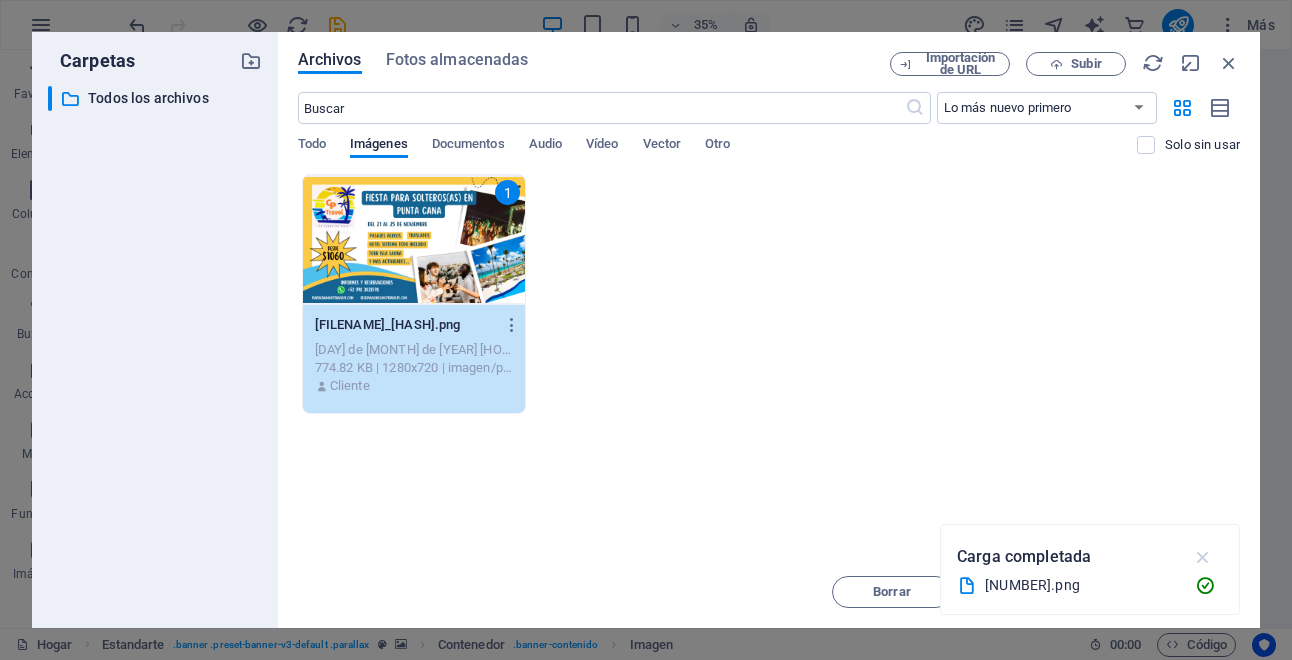 click at bounding box center [1203, 557] 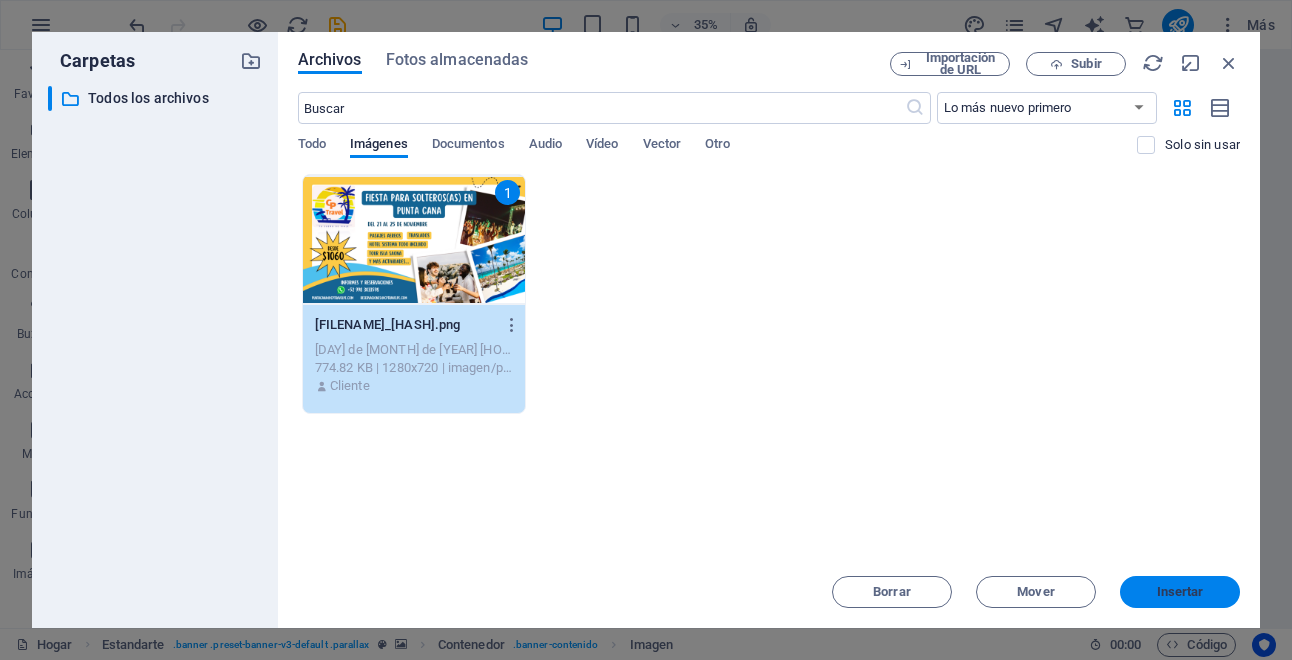 click on "Insertar" at bounding box center (1180, 592) 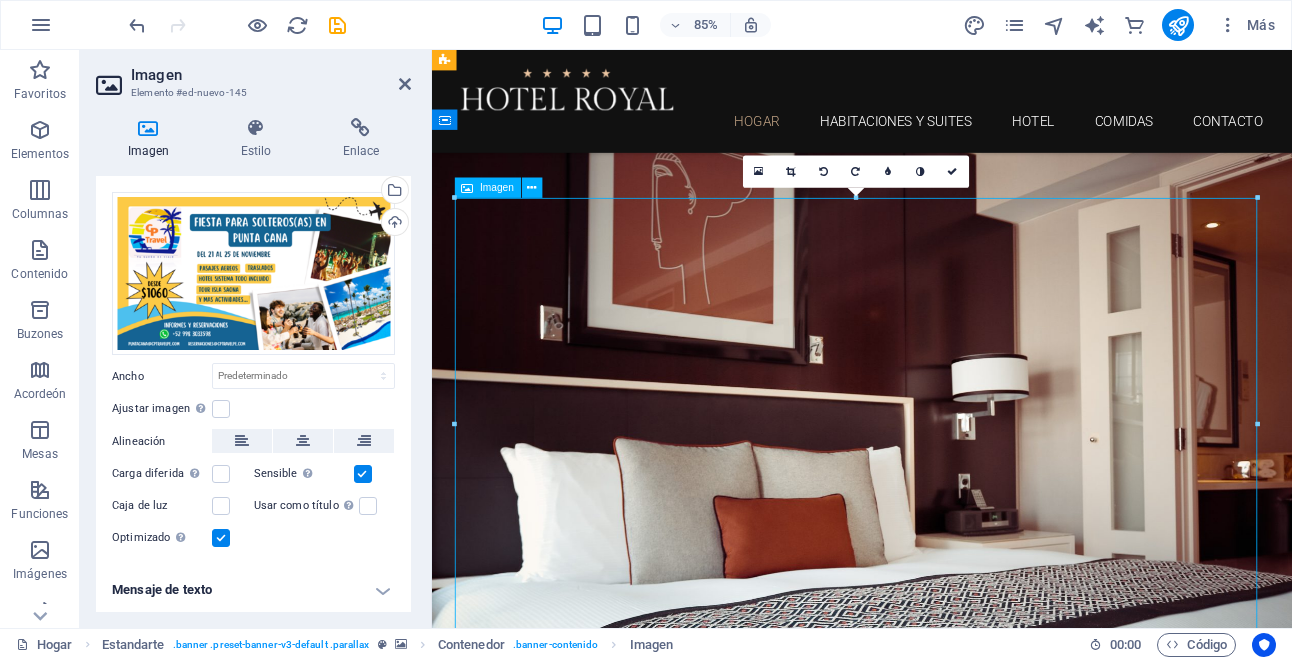 drag, startPoint x: 799, startPoint y: 346, endPoint x: 871, endPoint y: 242, distance: 126.491104 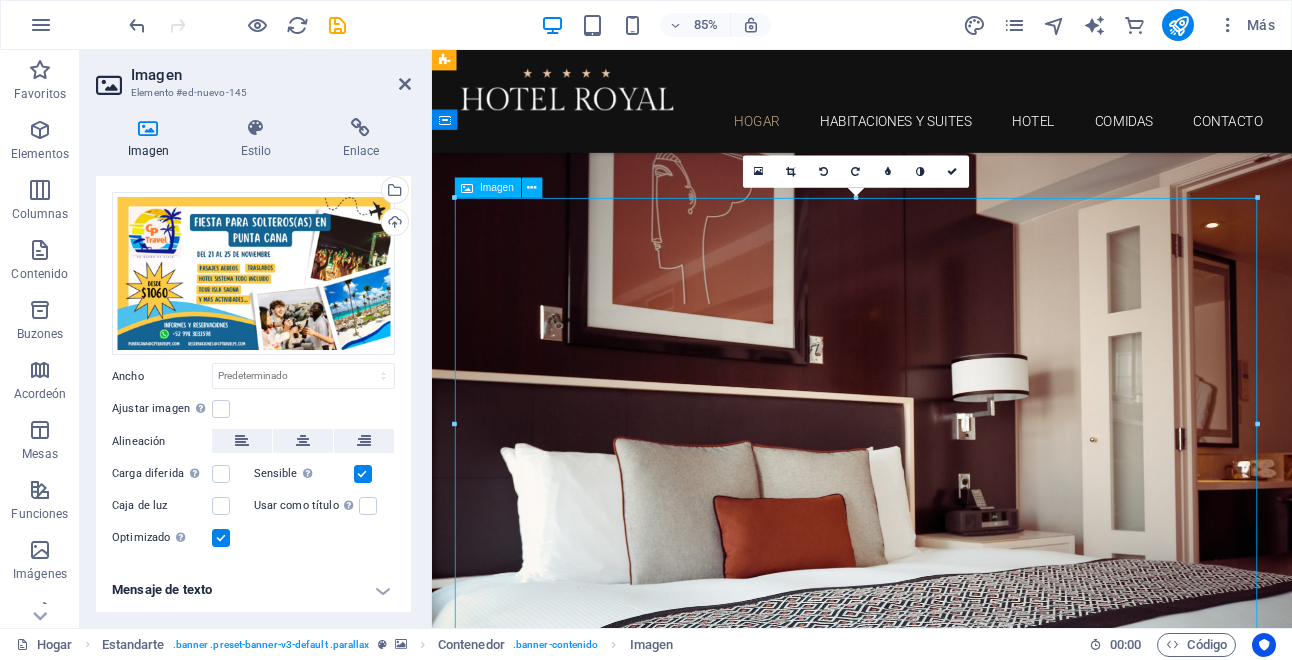 click at bounding box center [938, 1277] 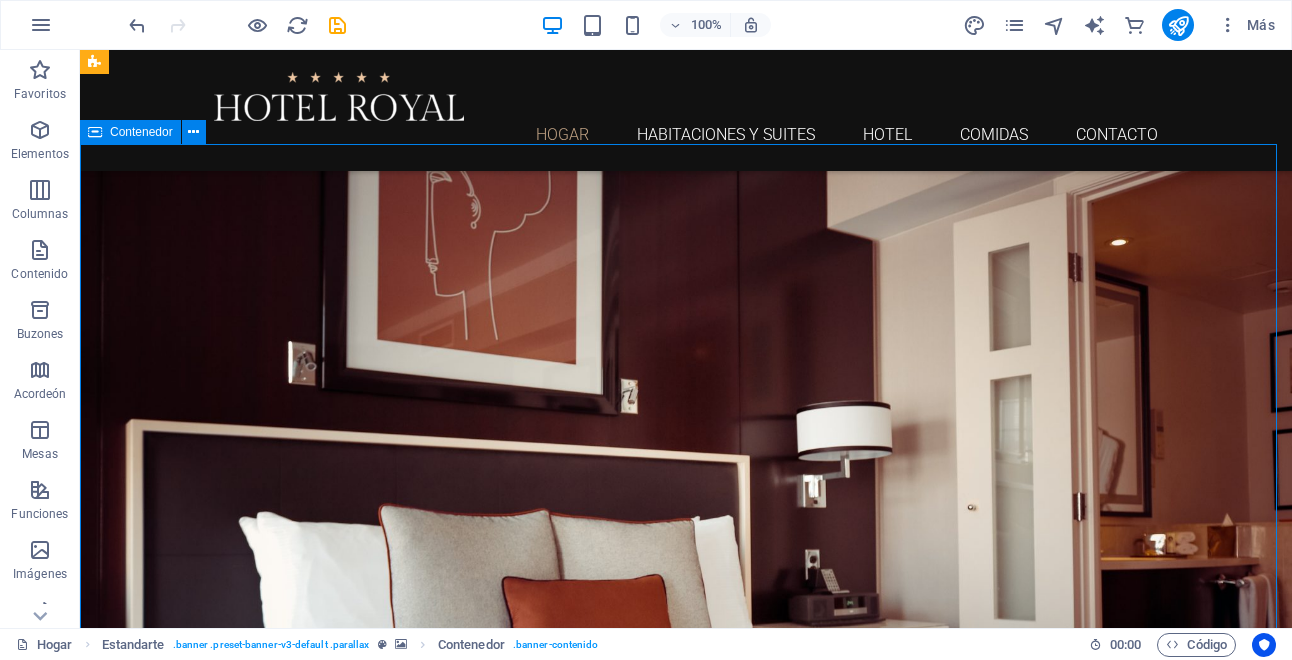 drag, startPoint x: 196, startPoint y: 202, endPoint x: 538, endPoint y: 201, distance: 342.00146 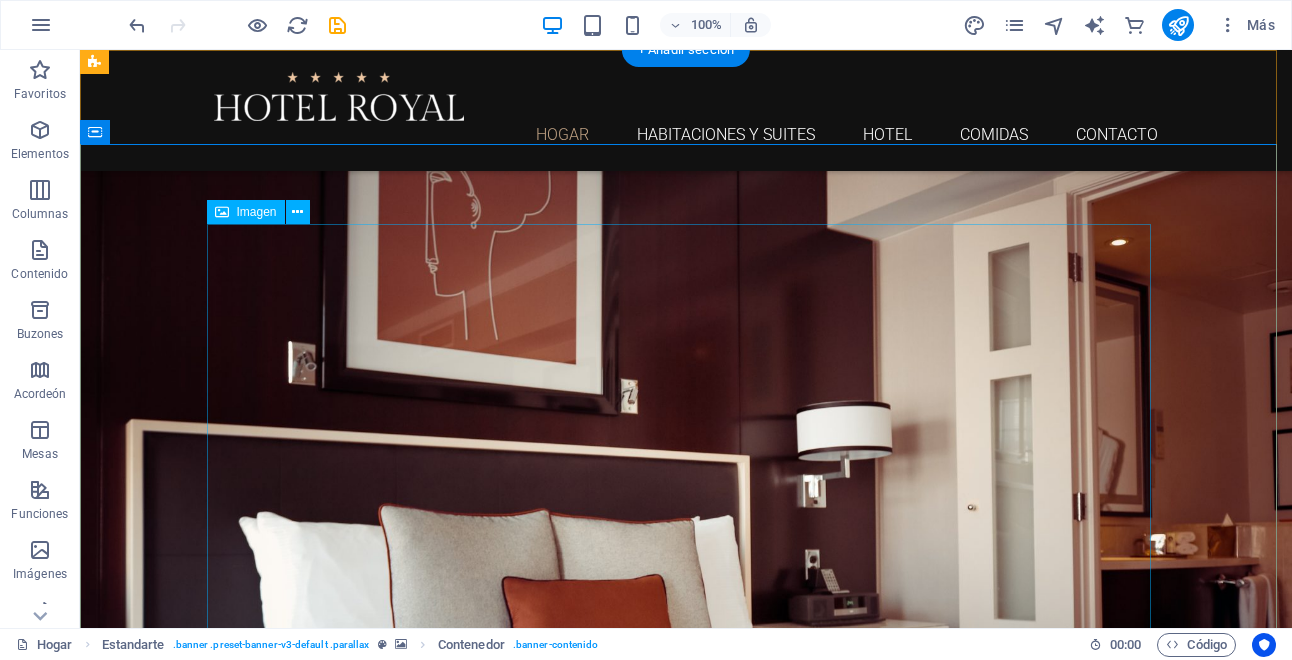 click at bounding box center [686, 1334] 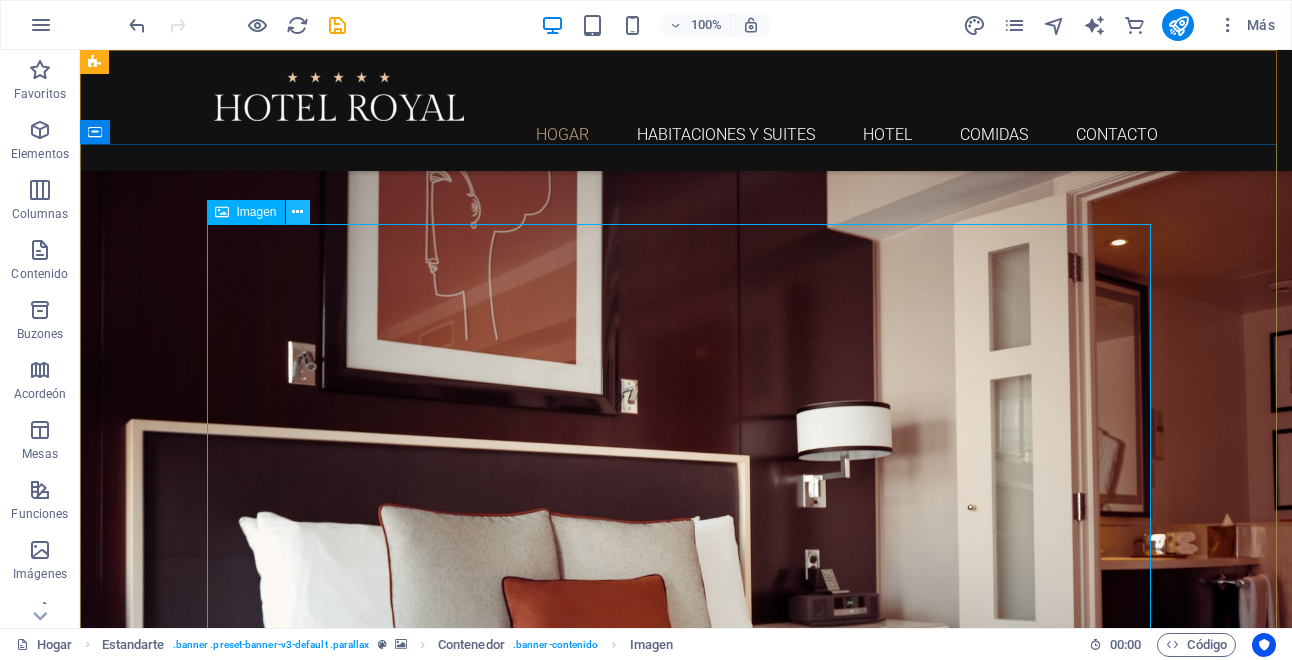 click at bounding box center [297, 212] 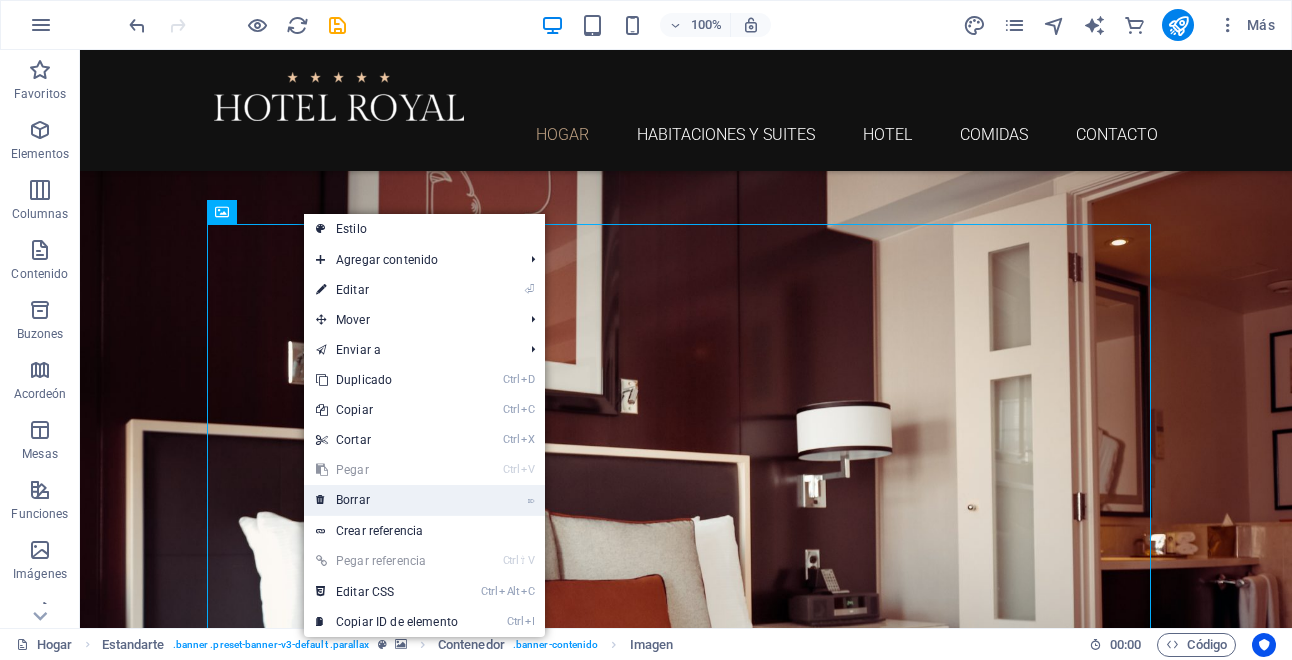 click on "⌦ Borrar" at bounding box center (387, 500) 